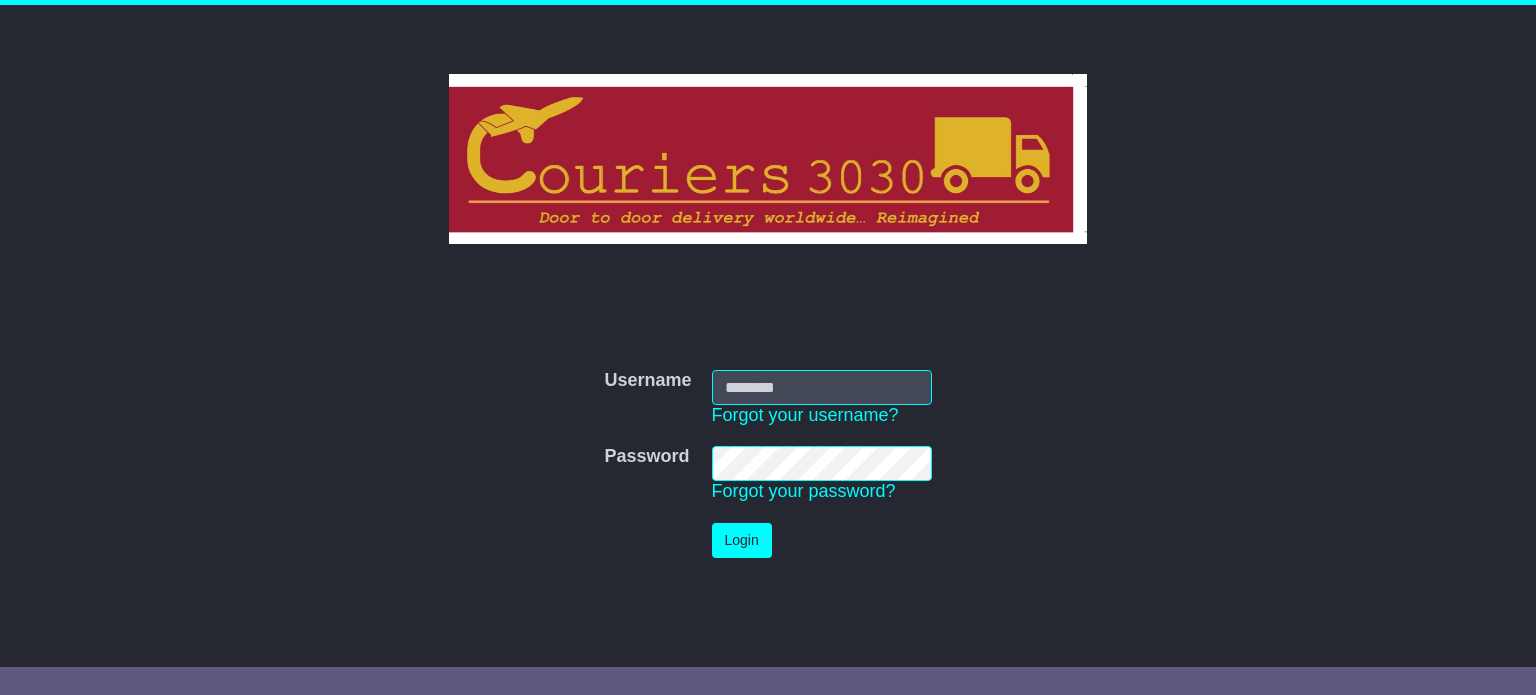 scroll, scrollTop: 0, scrollLeft: 0, axis: both 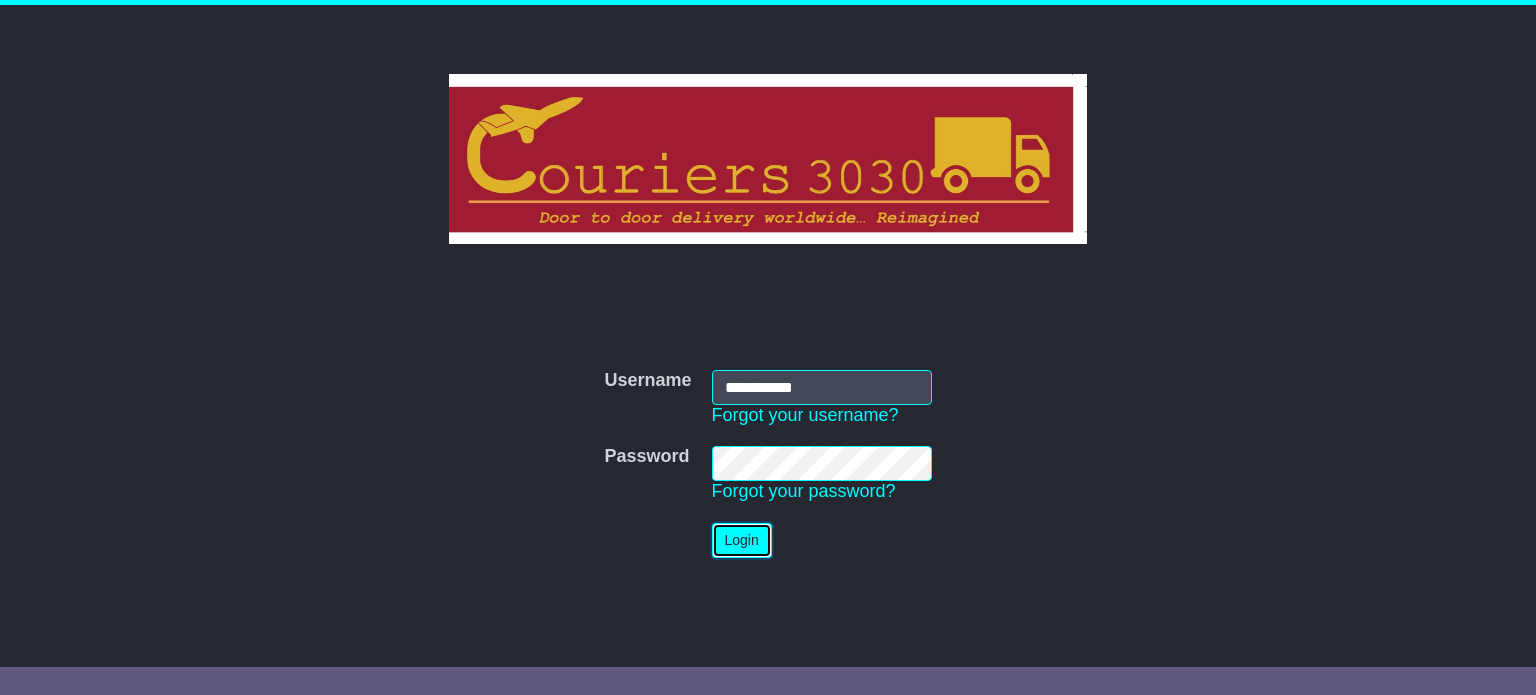 click on "Login" at bounding box center (742, 540) 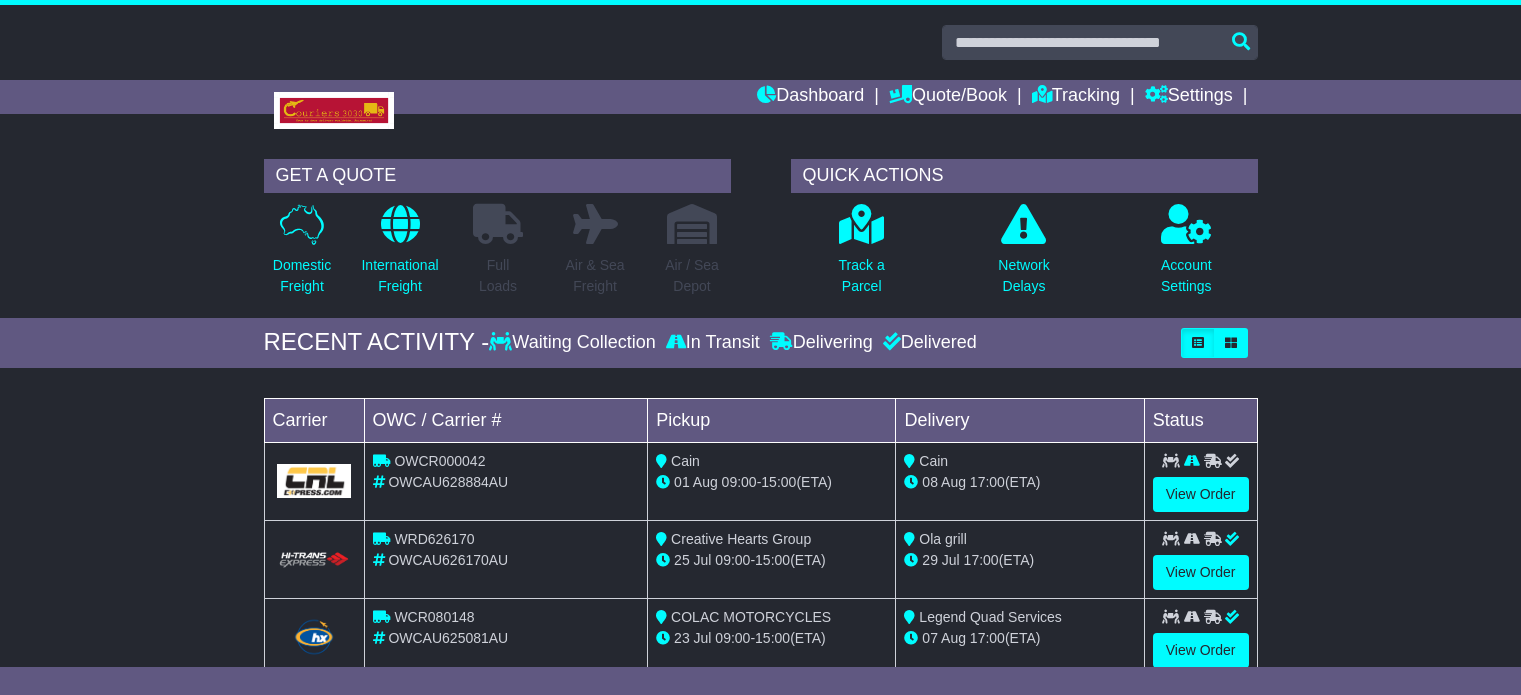 scroll, scrollTop: 0, scrollLeft: 0, axis: both 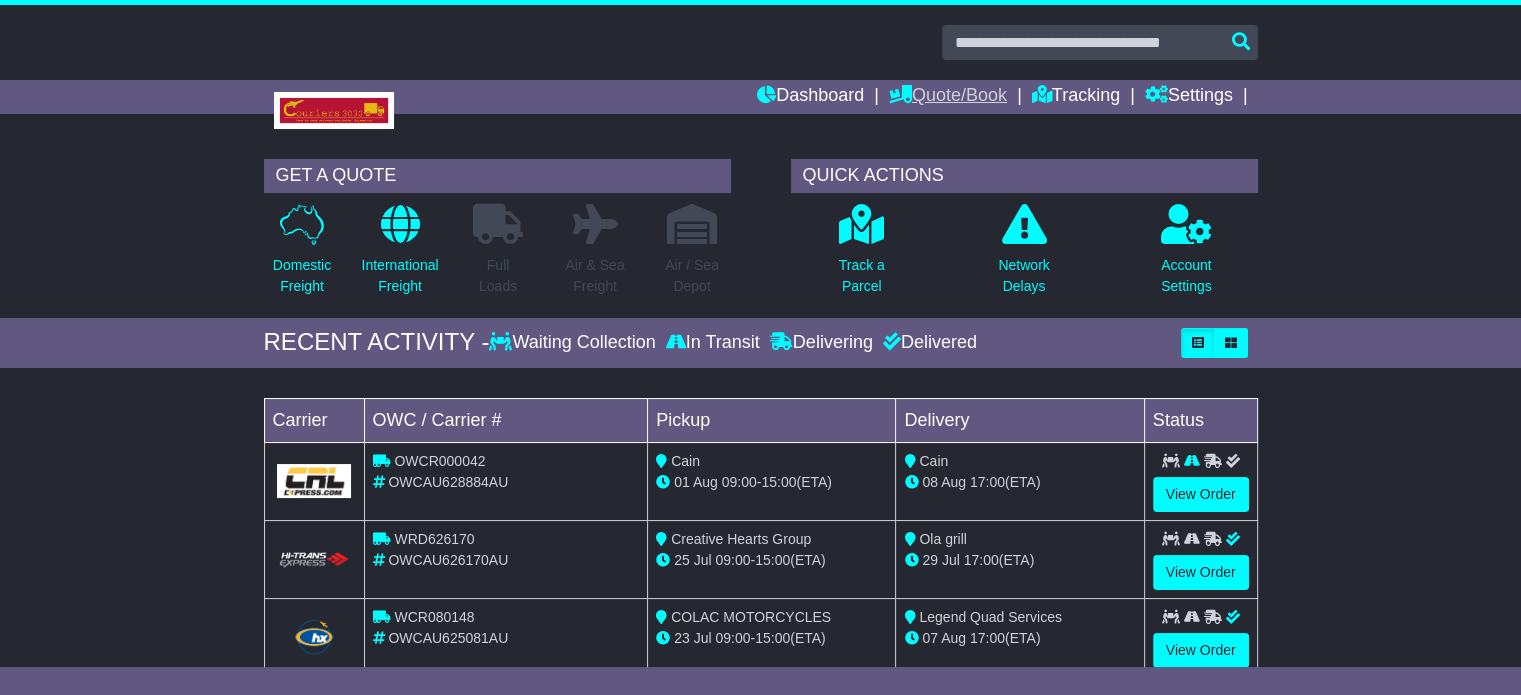 click on "Quote/Book" at bounding box center (948, 97) 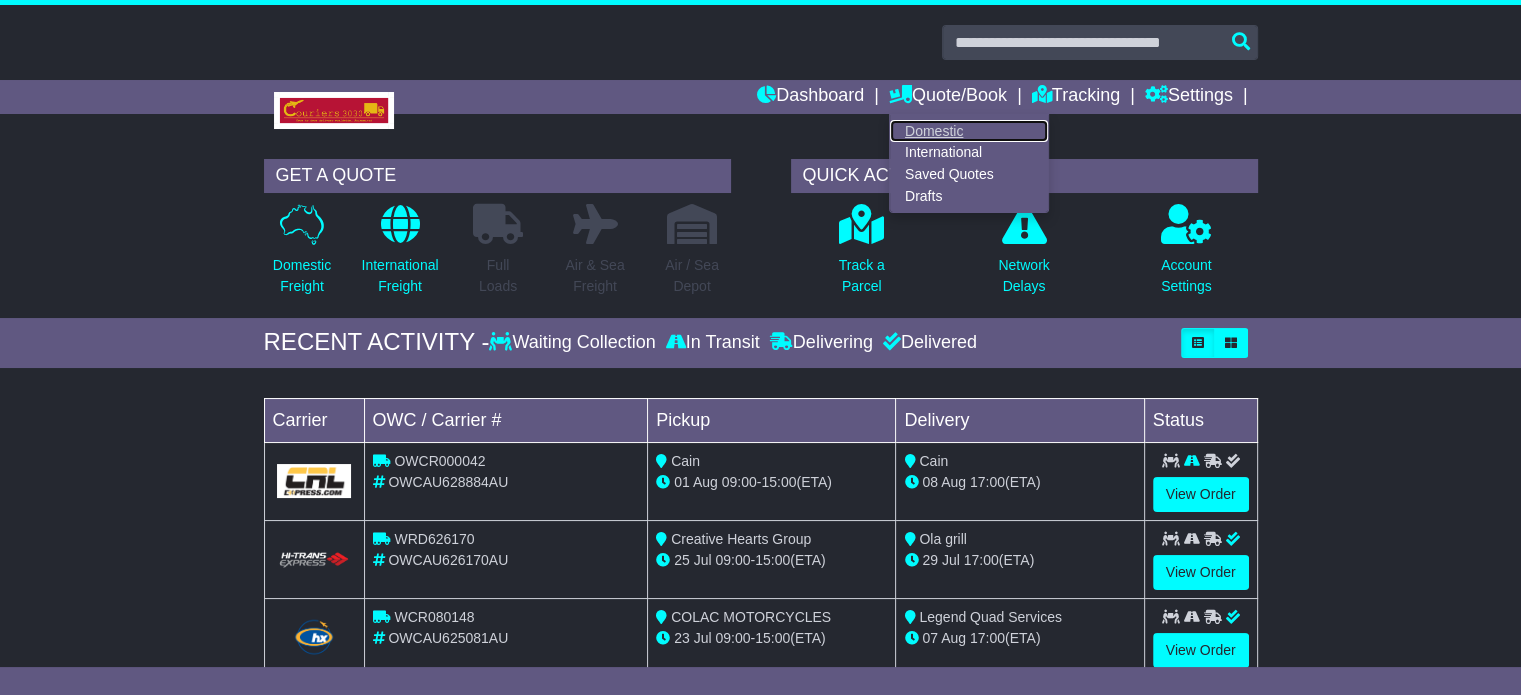 click on "Domestic" at bounding box center [969, 131] 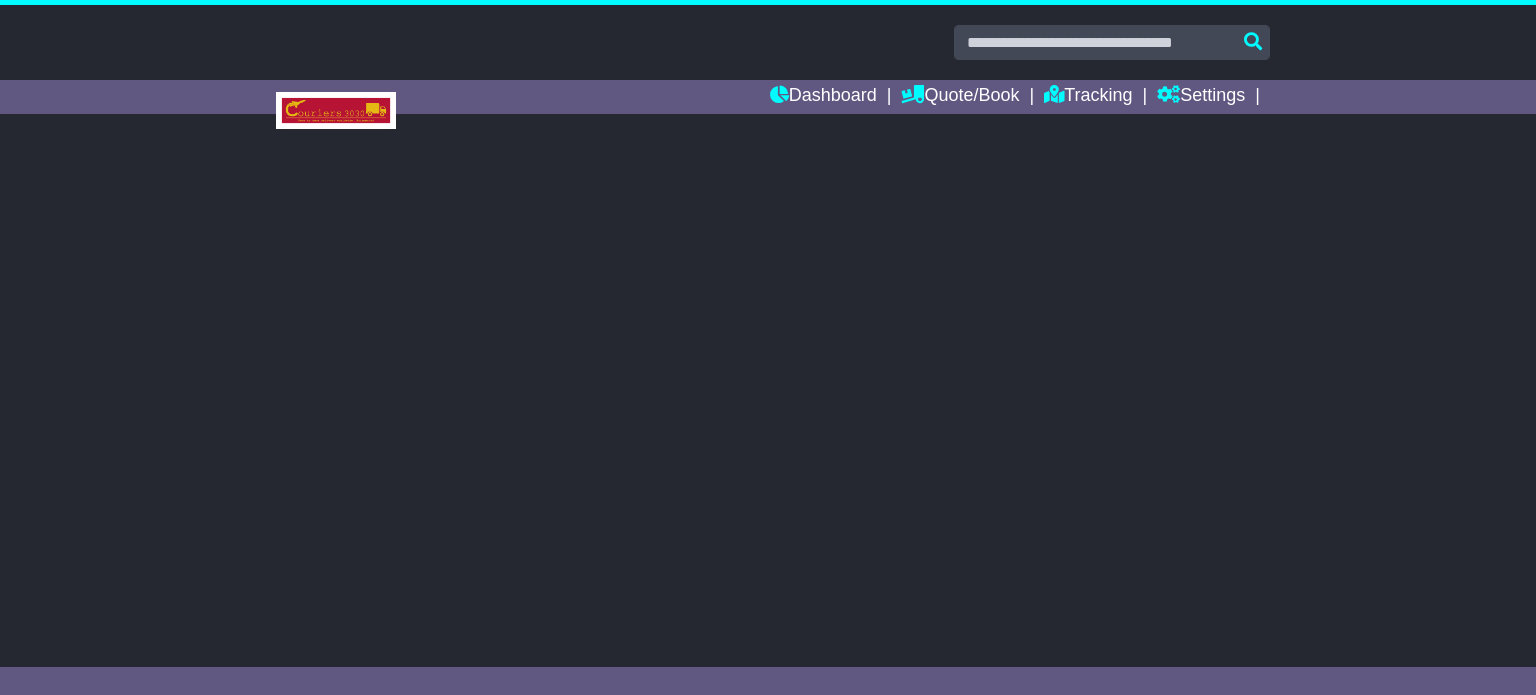 scroll, scrollTop: 0, scrollLeft: 0, axis: both 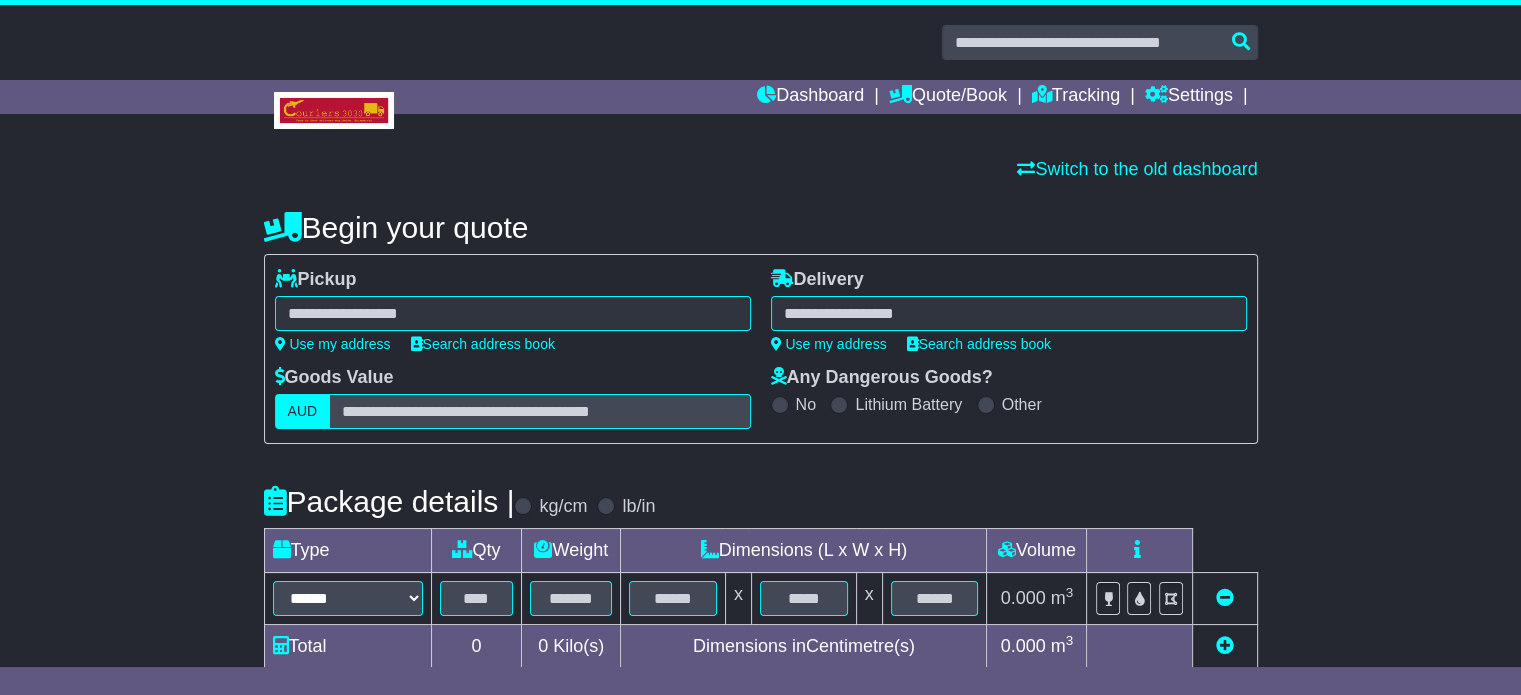 click at bounding box center (513, 313) 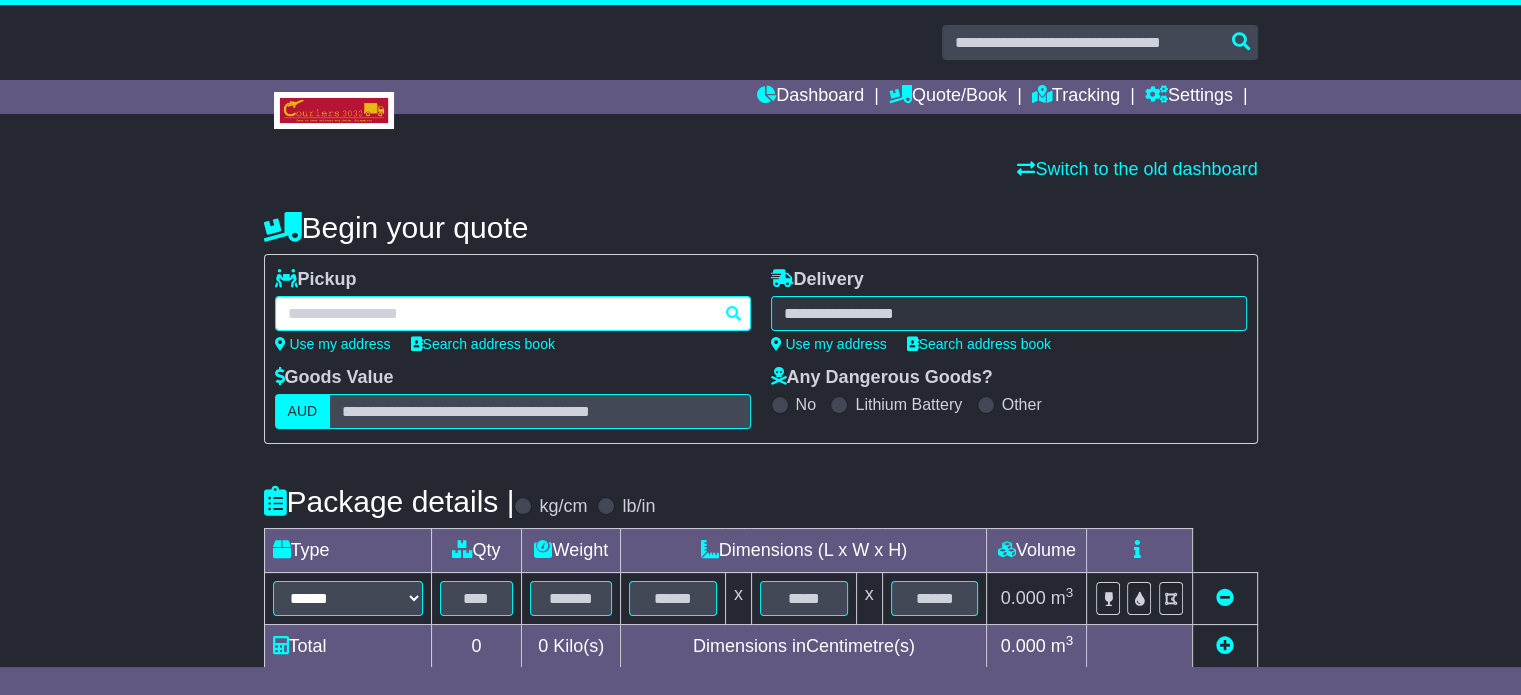 paste on "********" 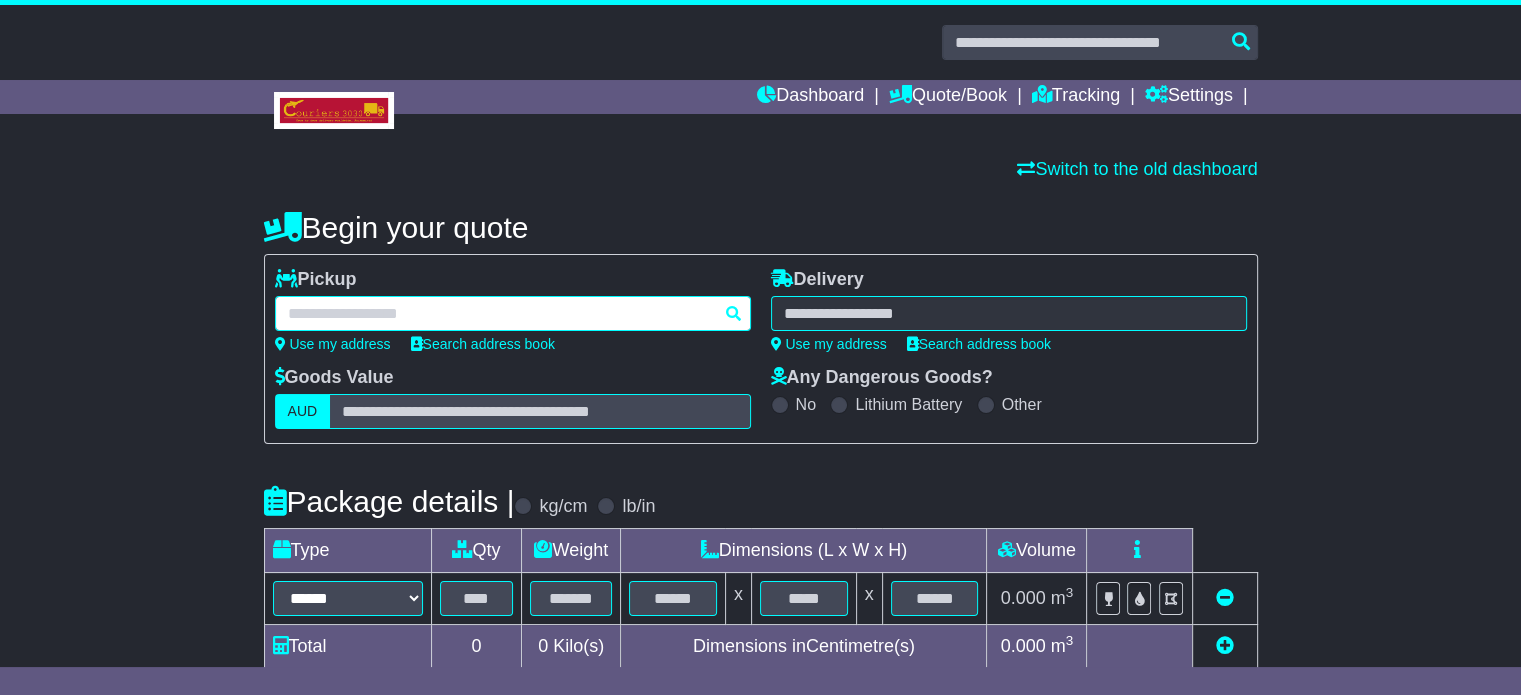 type on "********" 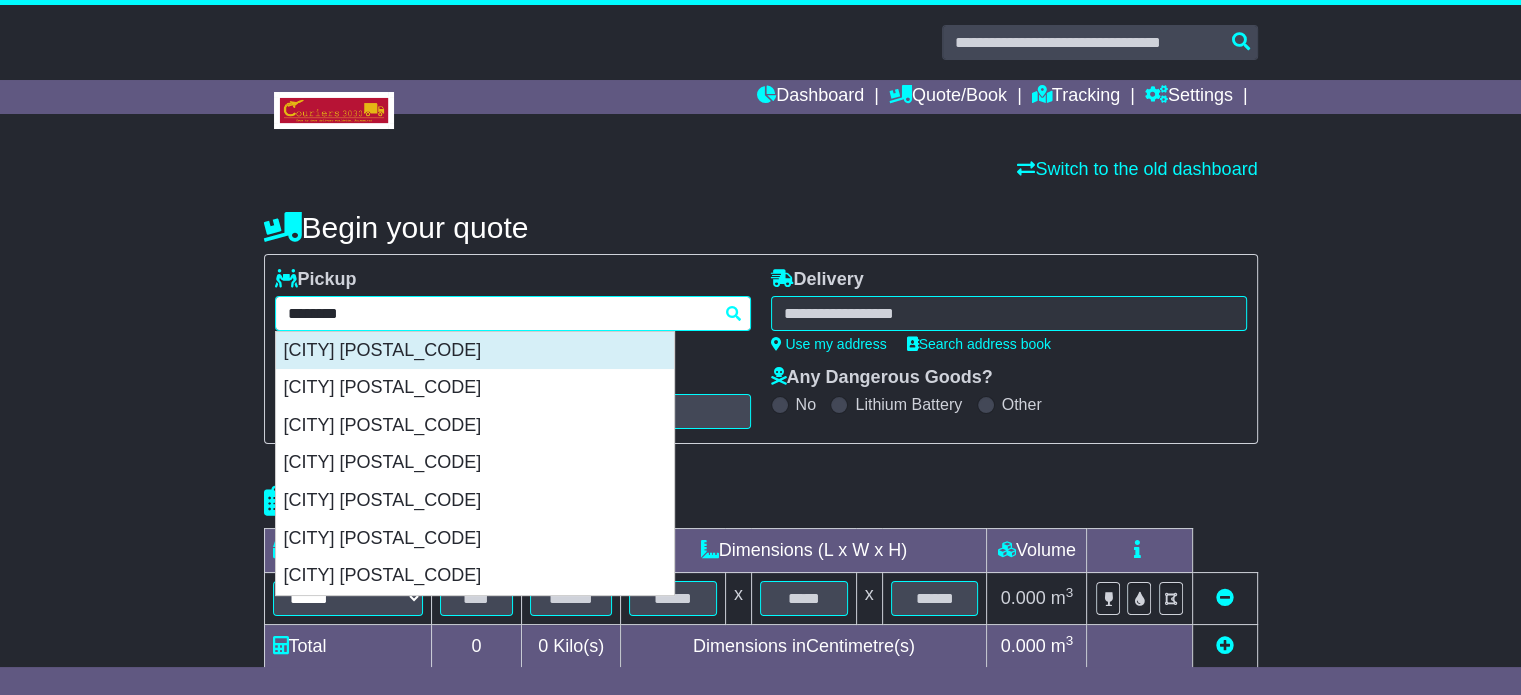 click on "[CITY] [POSTAL_CODE]" at bounding box center (475, 351) 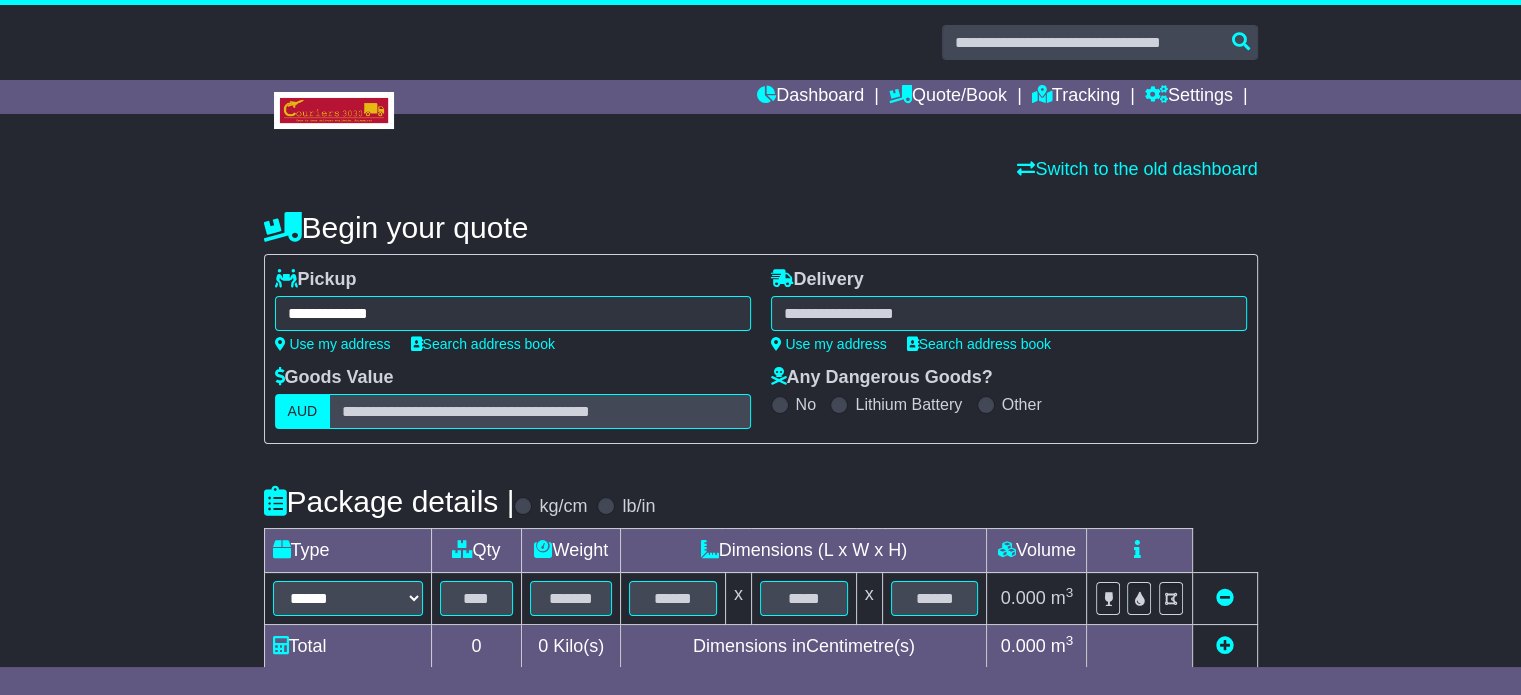 type on "**********" 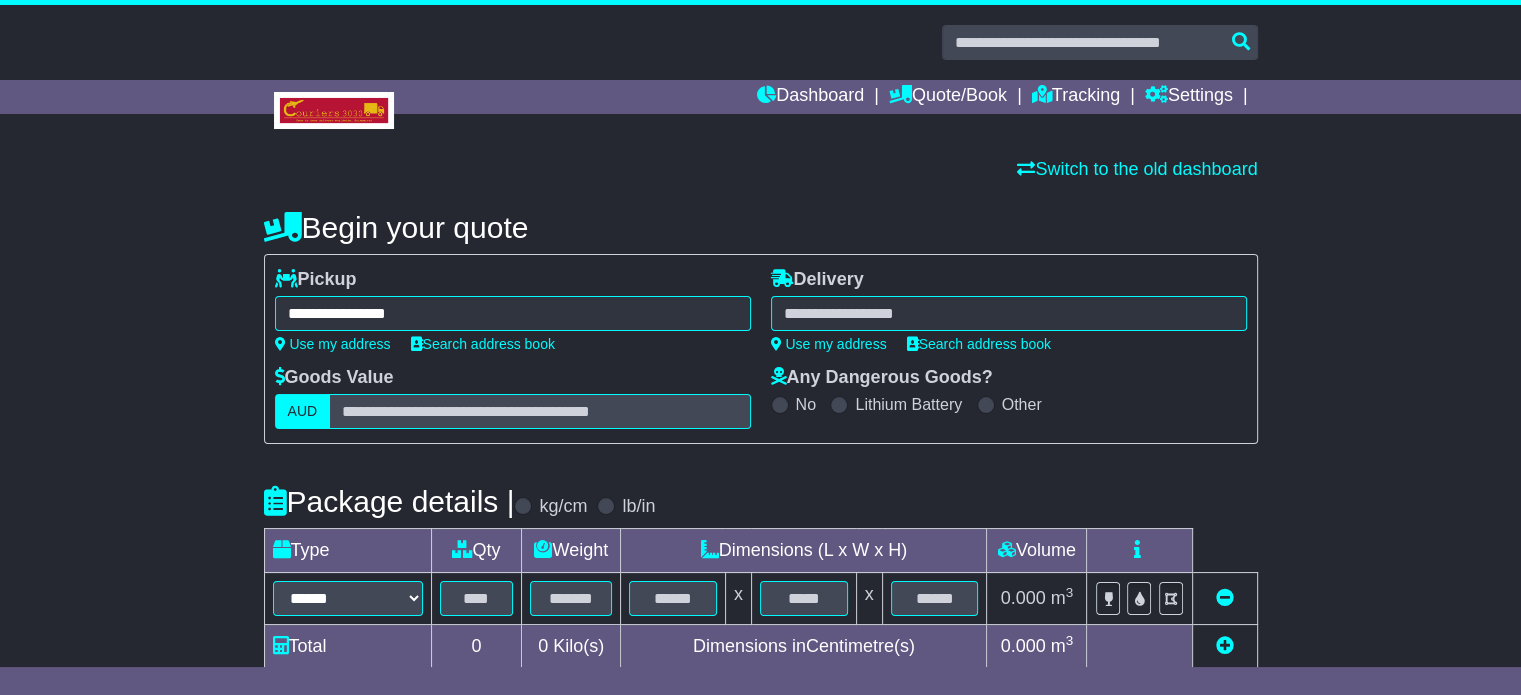 click at bounding box center [1009, 313] 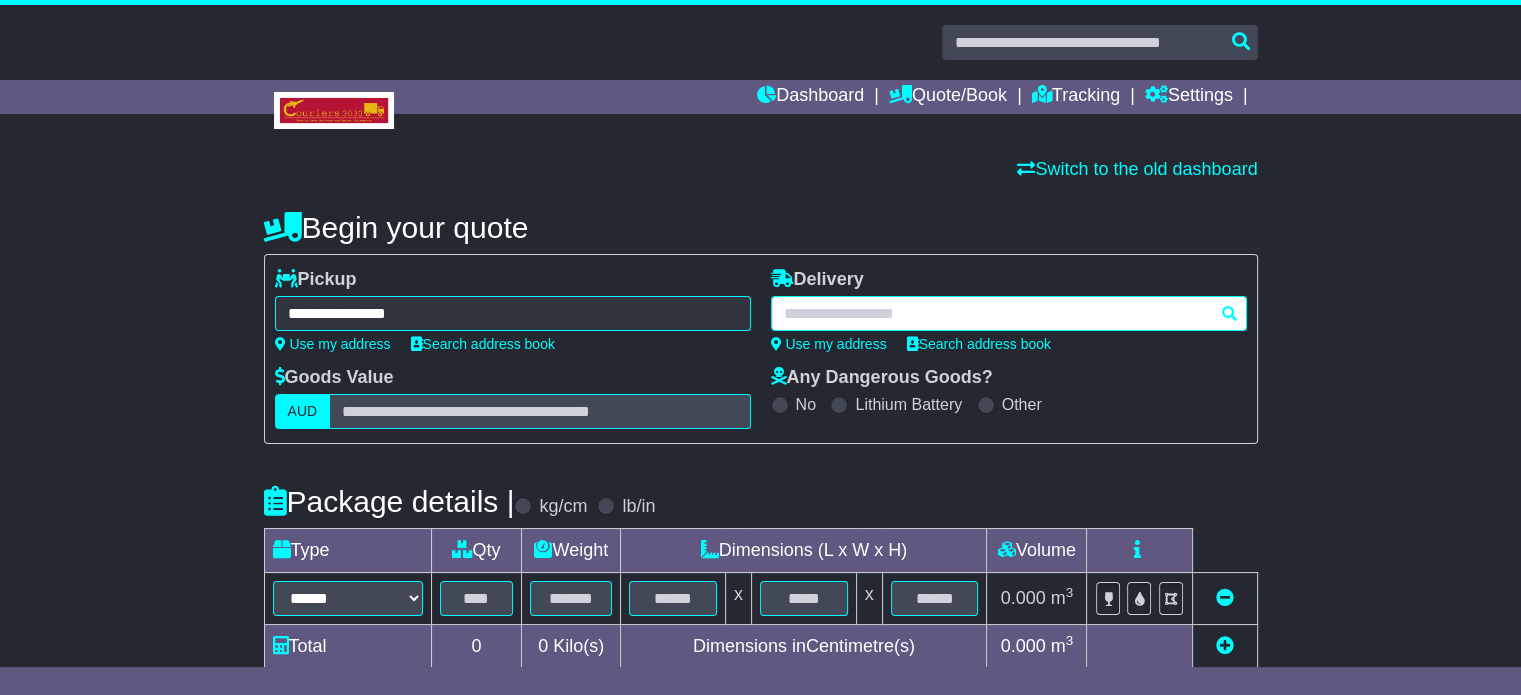 paste on "**********" 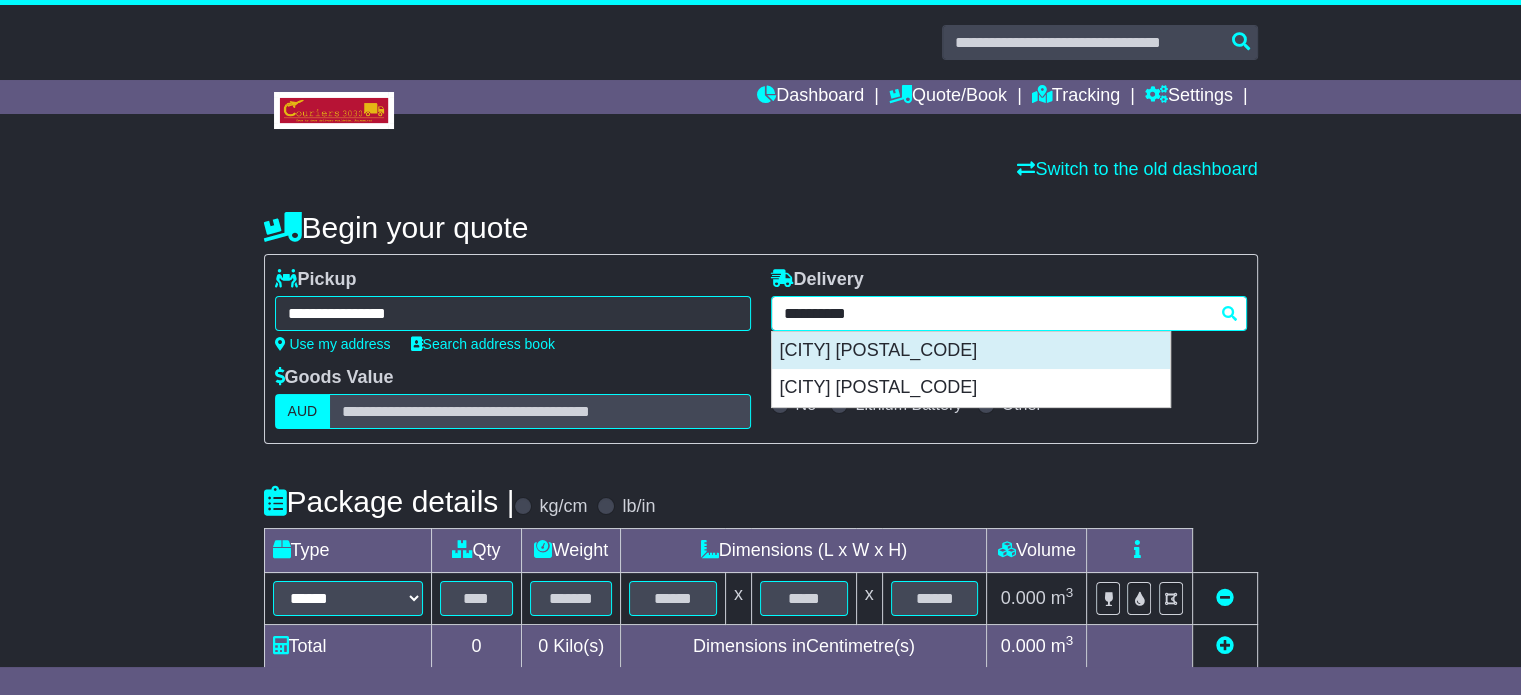 click on "[CITY] [POSTAL_CODE]" at bounding box center [971, 351] 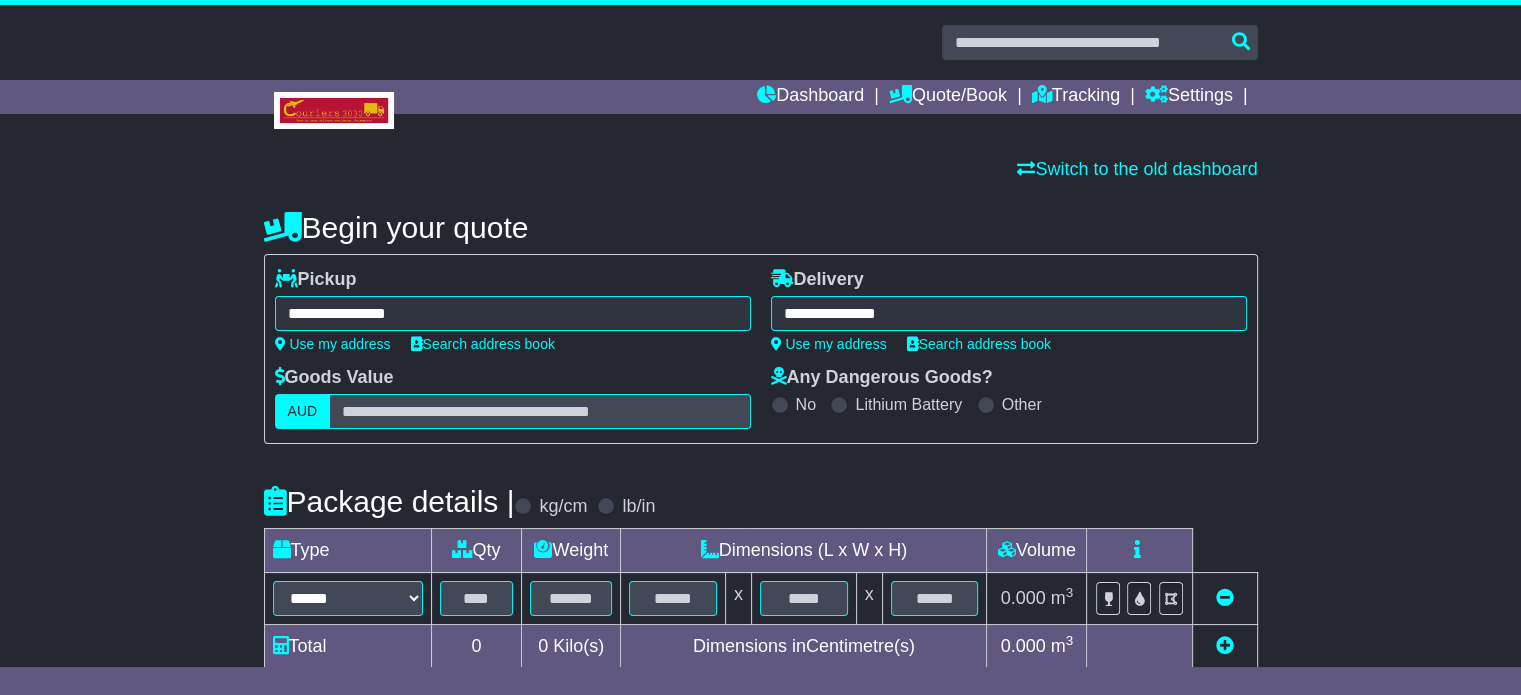 type on "**********" 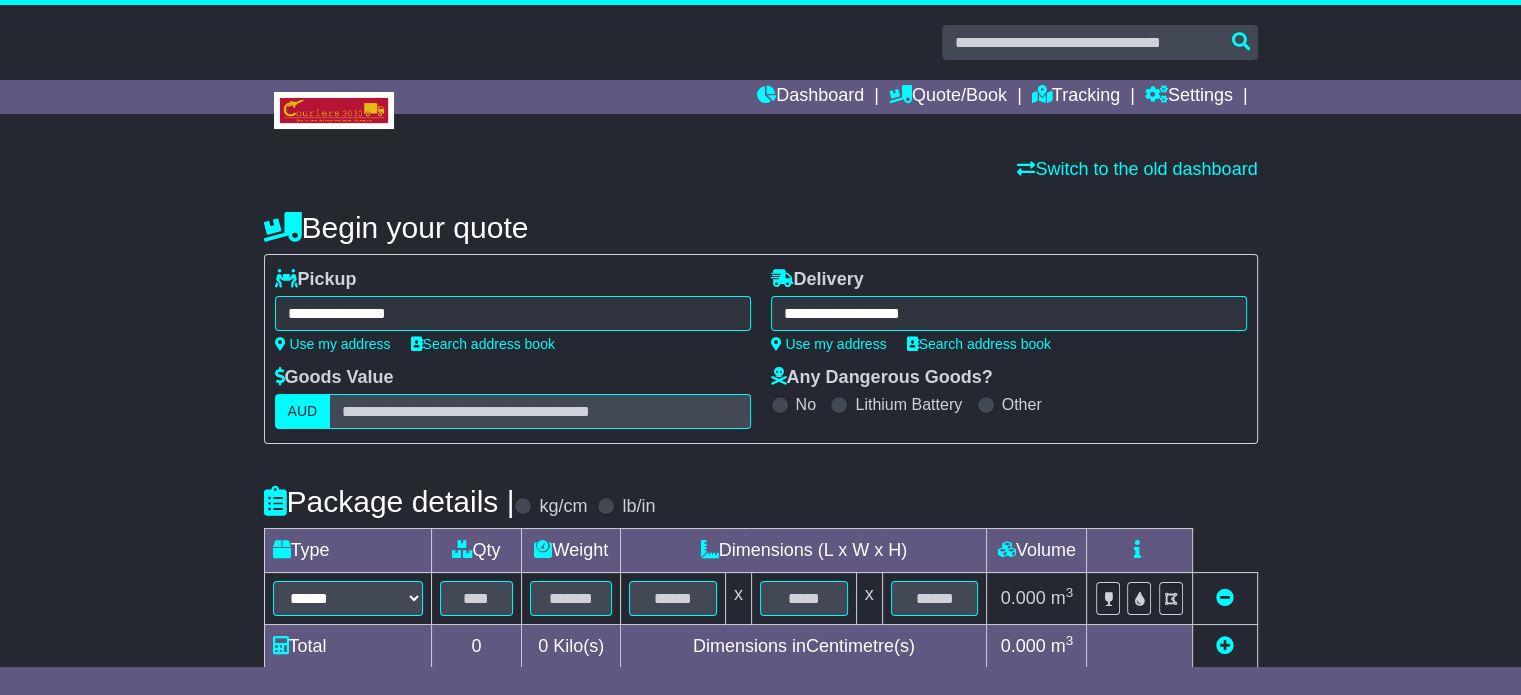 click on "**********" at bounding box center (761, 571) 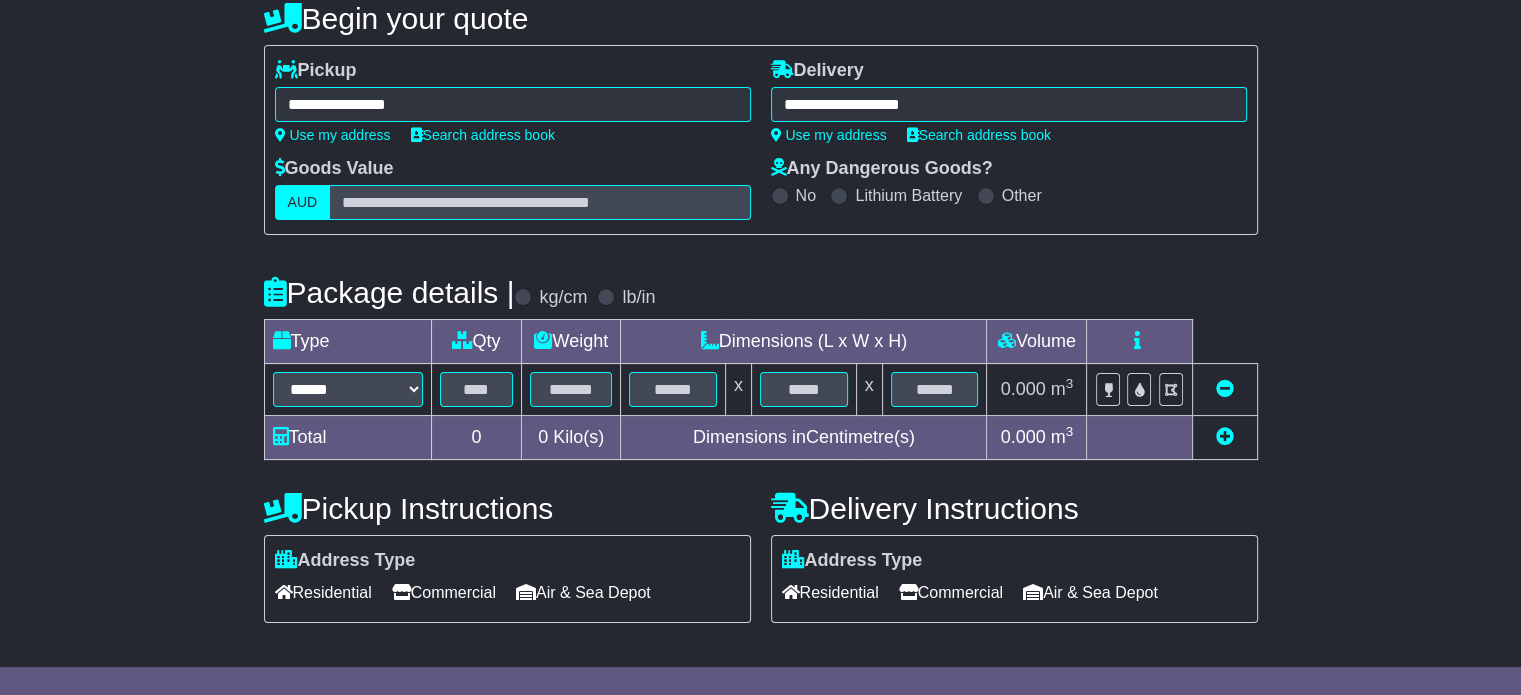 scroll, scrollTop: 240, scrollLeft: 0, axis: vertical 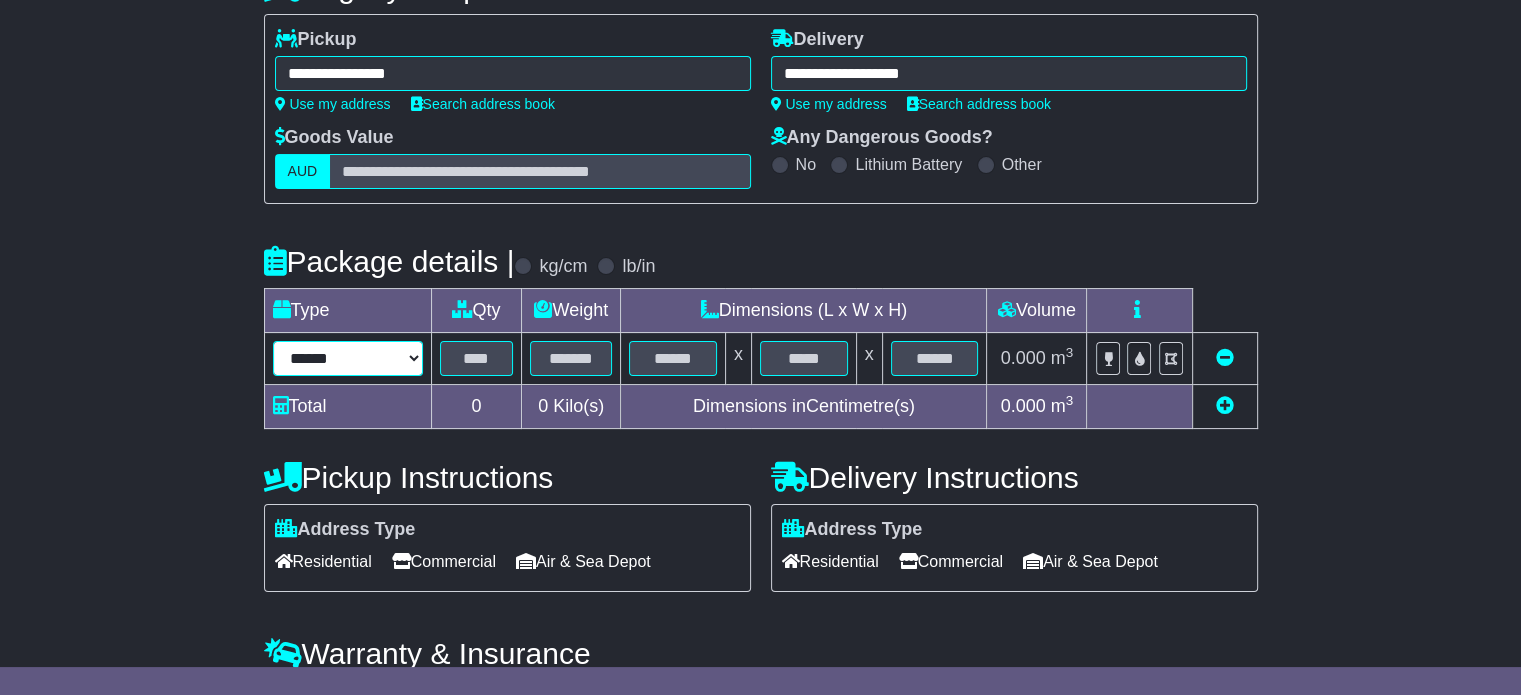 click on "****** ****** *** ******** ***** **** **** ****** *** *******" at bounding box center (348, 358) 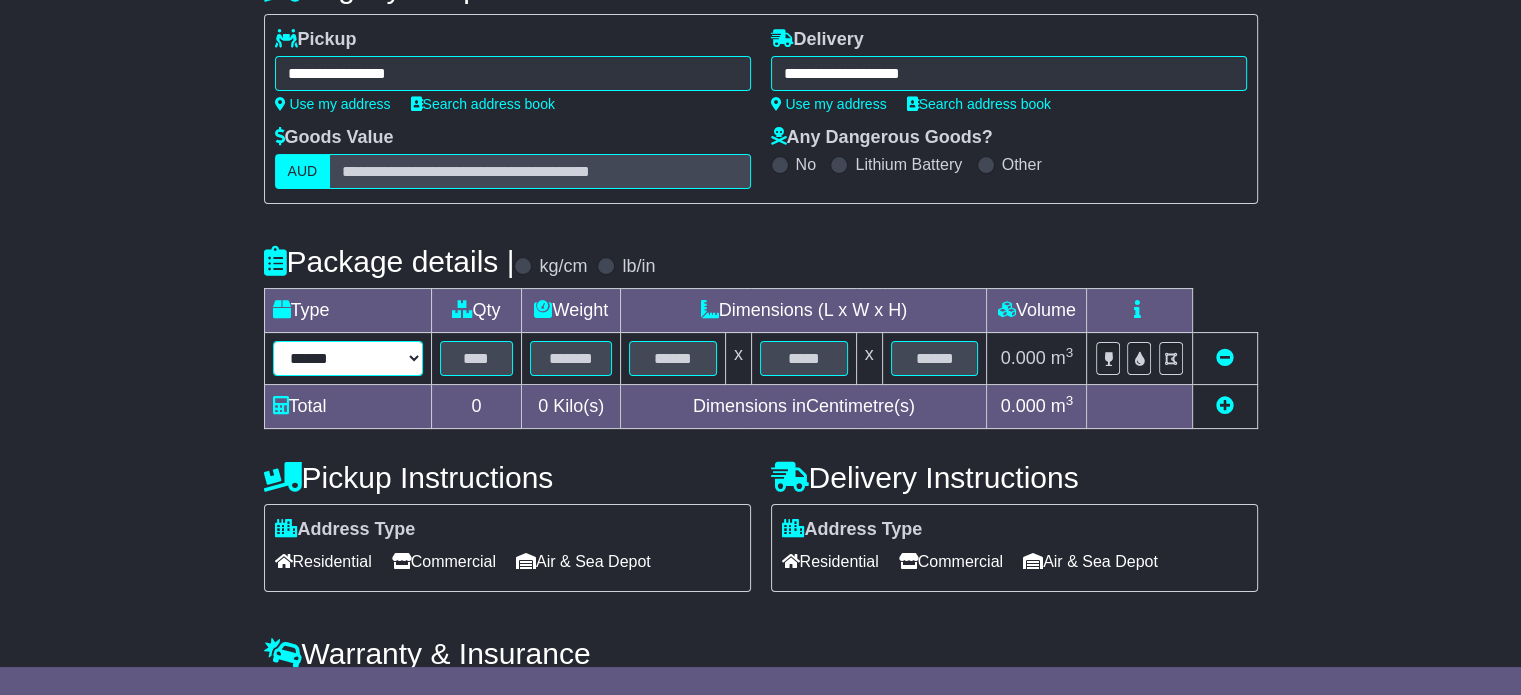 select on "*****" 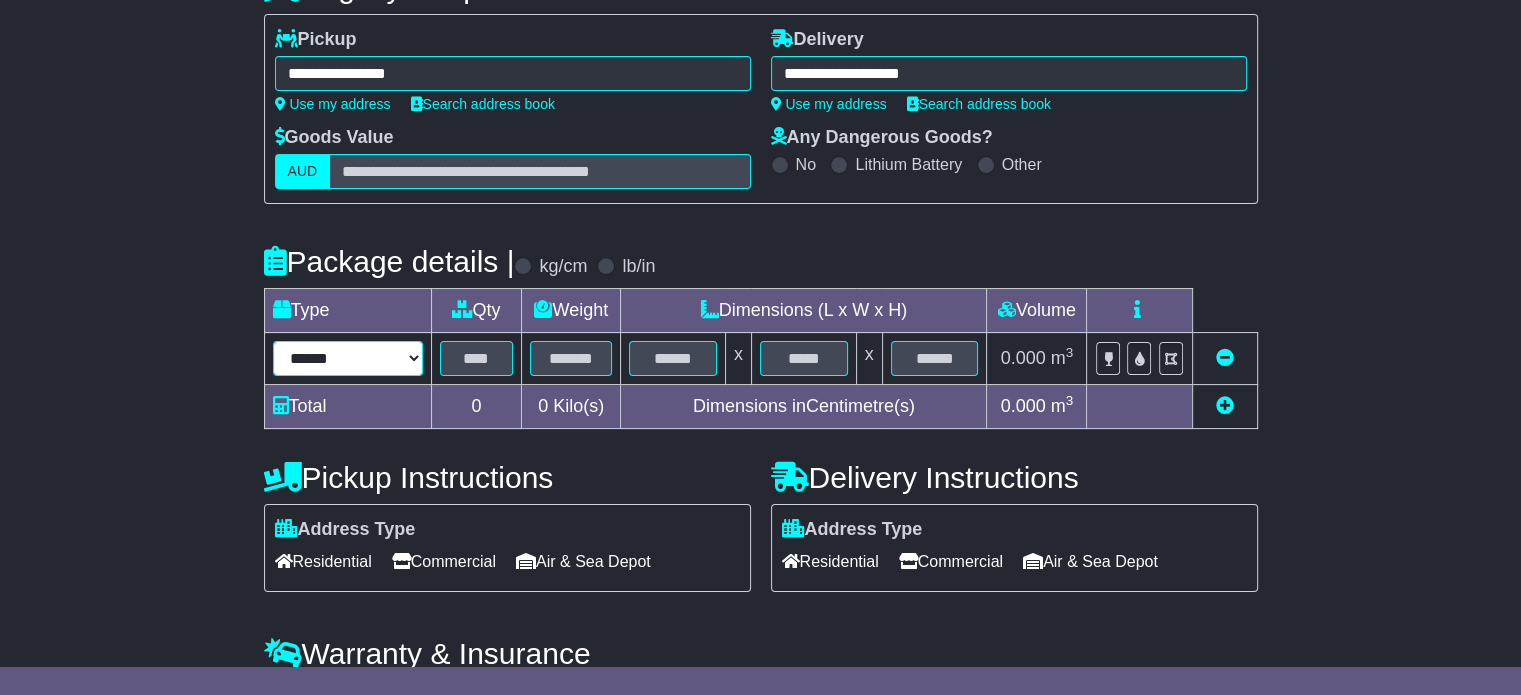 click on "****** ****** *** ******** ***** **** **** ****** *** *******" at bounding box center (348, 358) 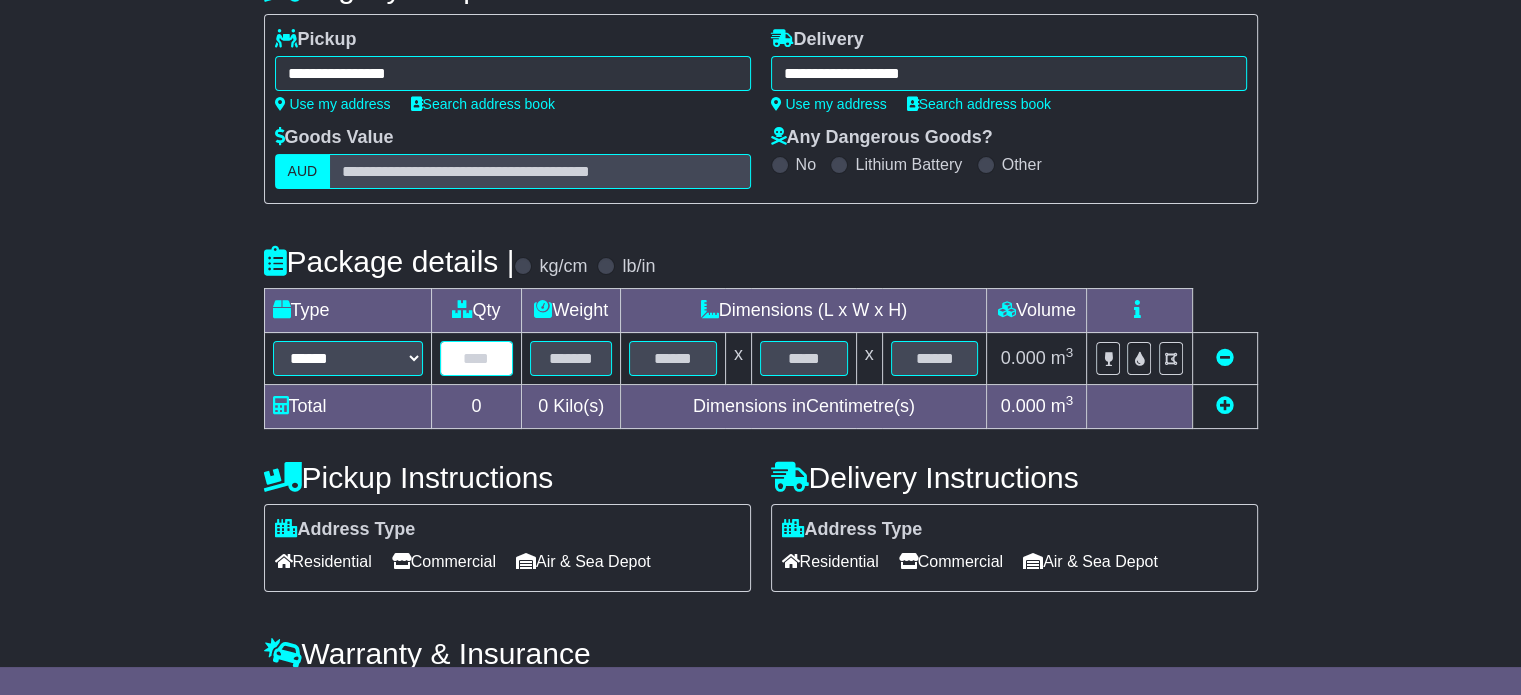 click at bounding box center (477, 358) 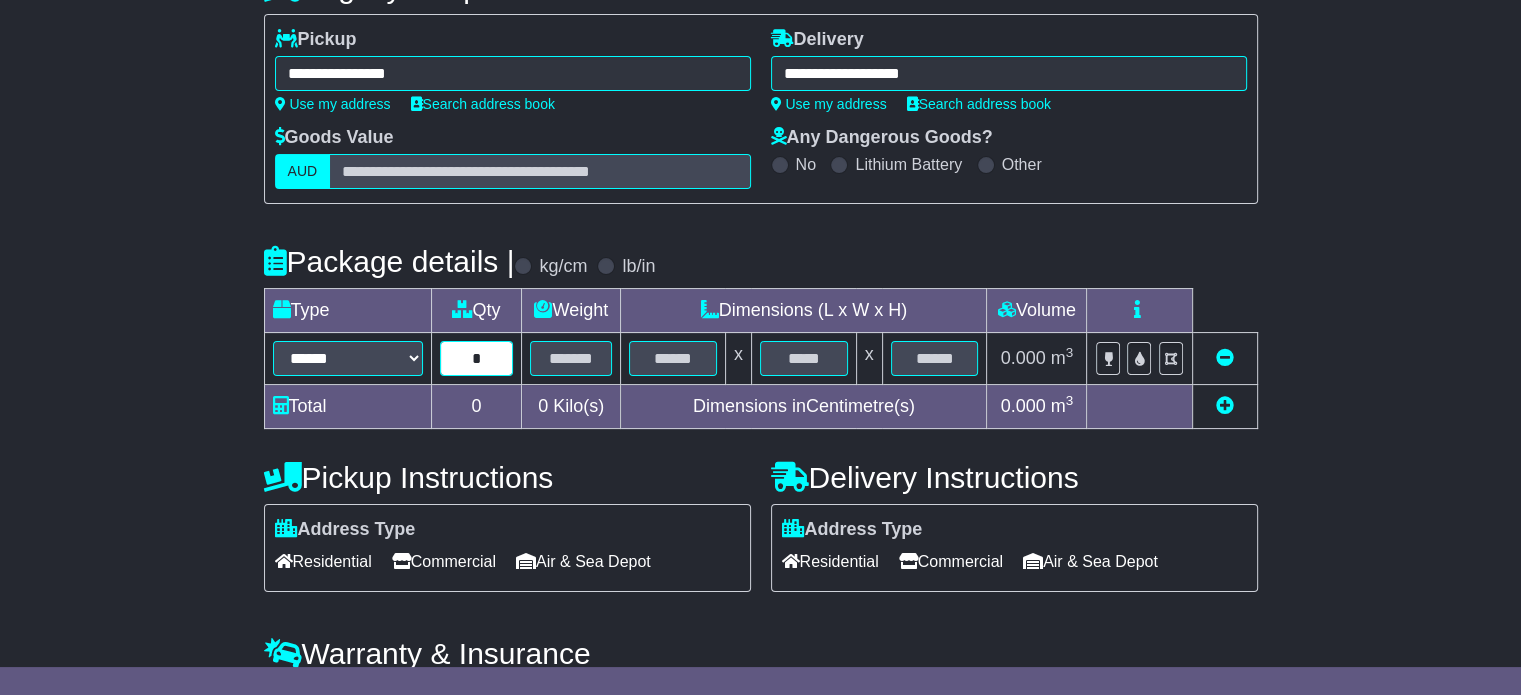 type on "*" 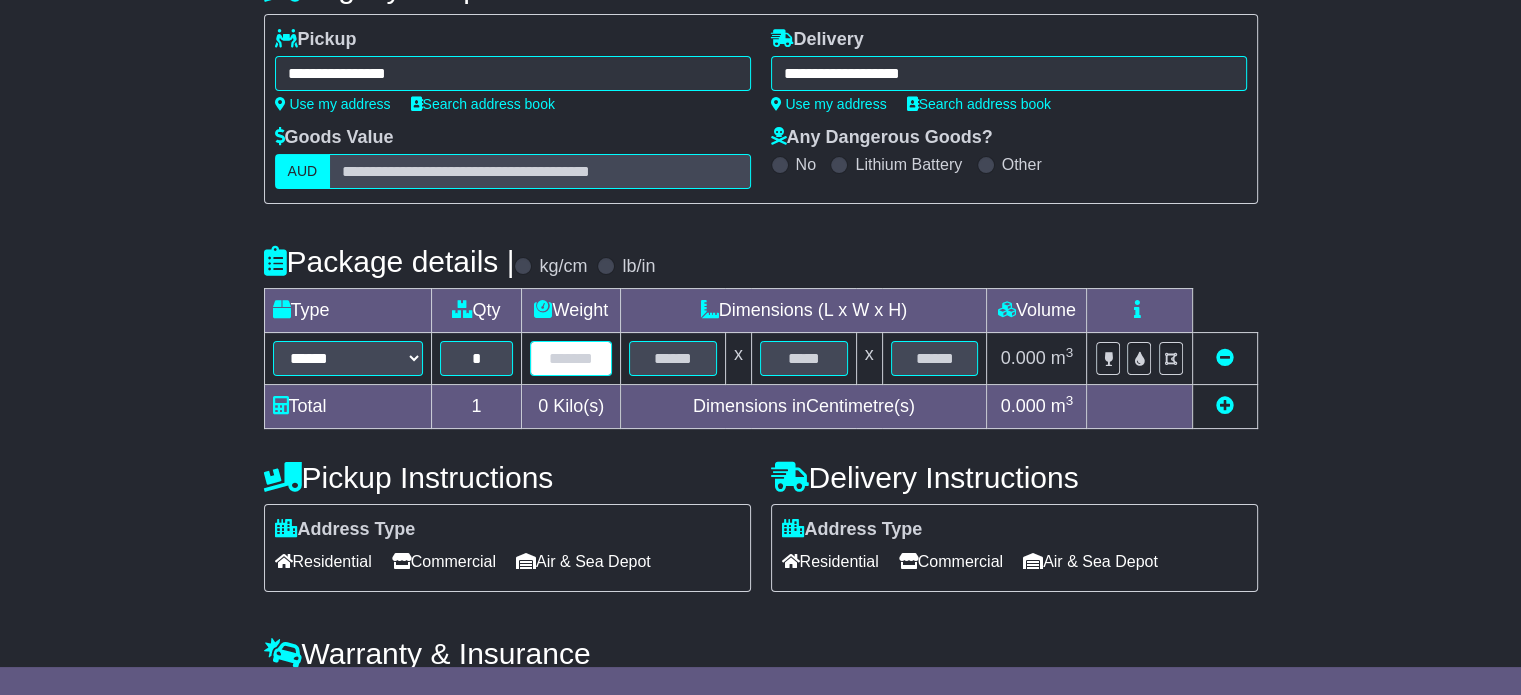 click at bounding box center (571, 358) 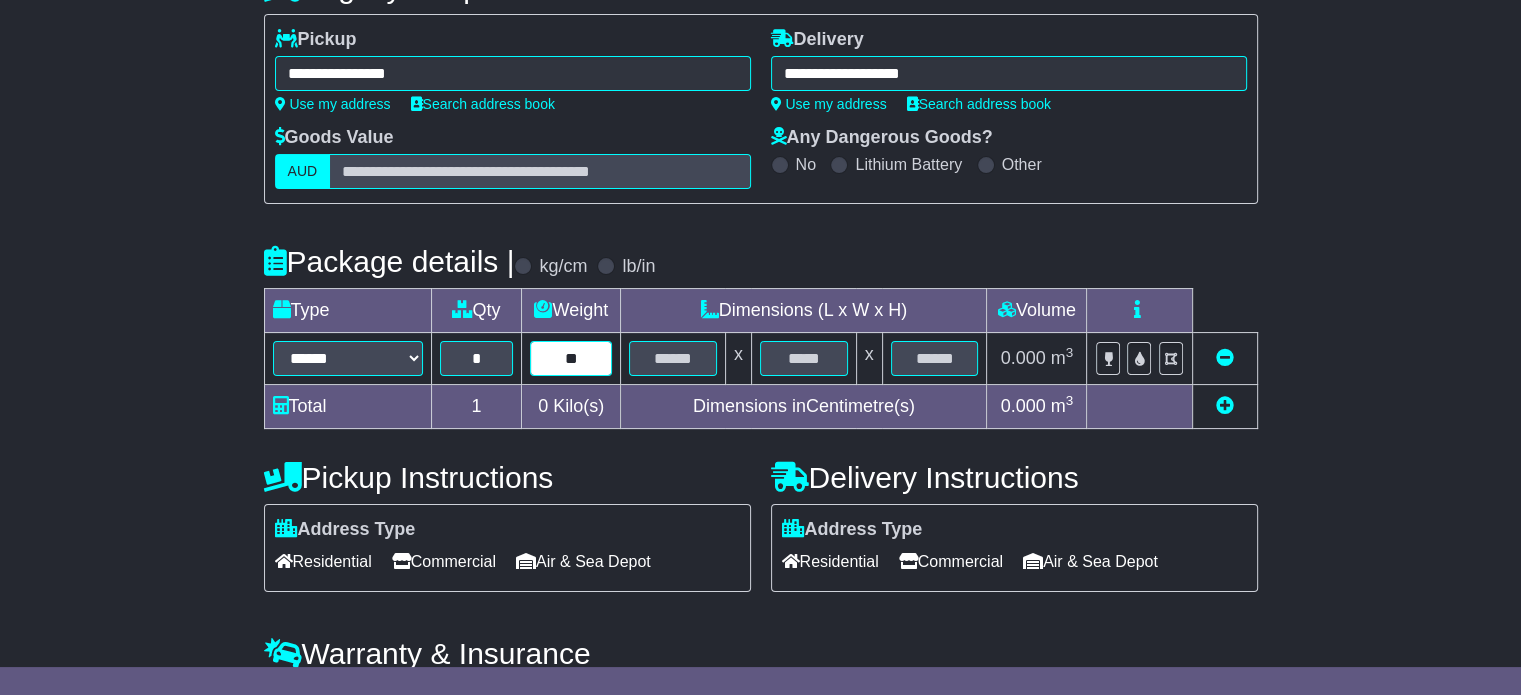 type on "**" 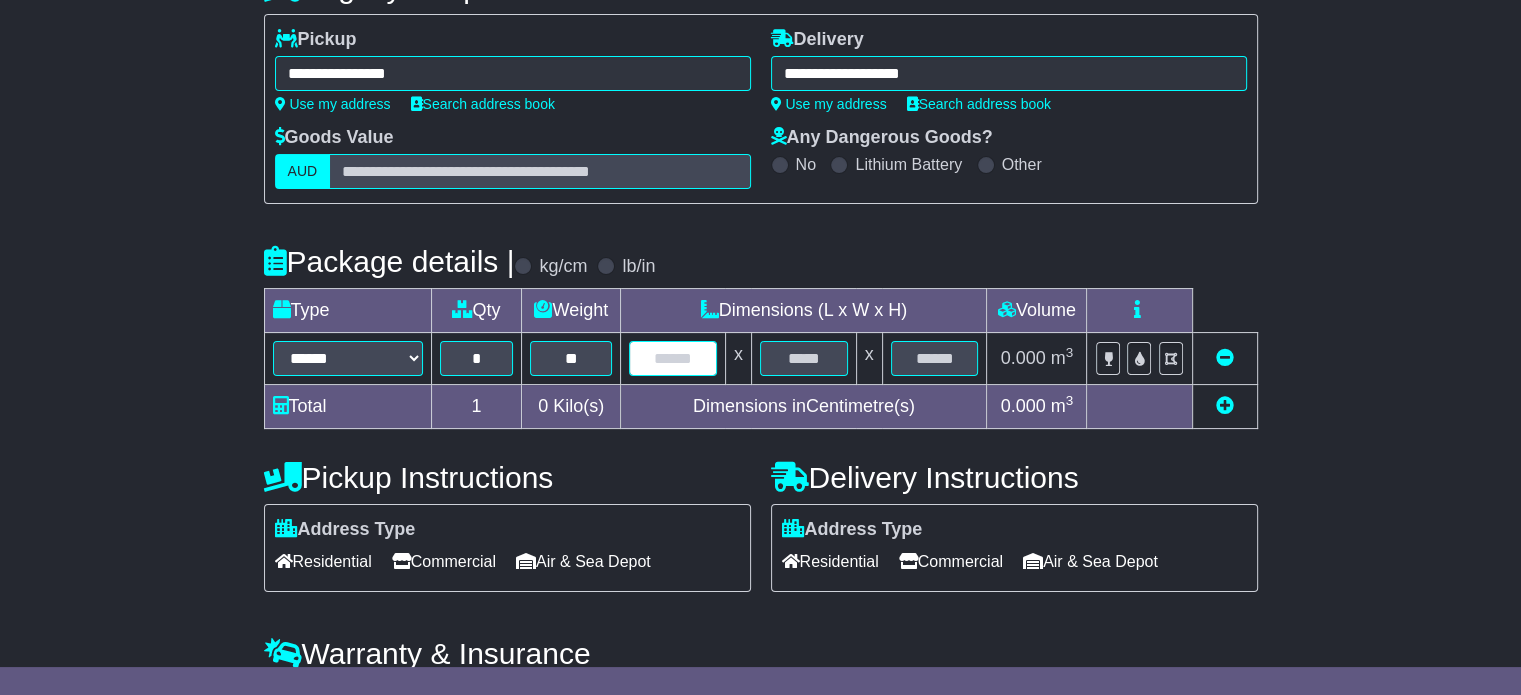 click at bounding box center (673, 358) 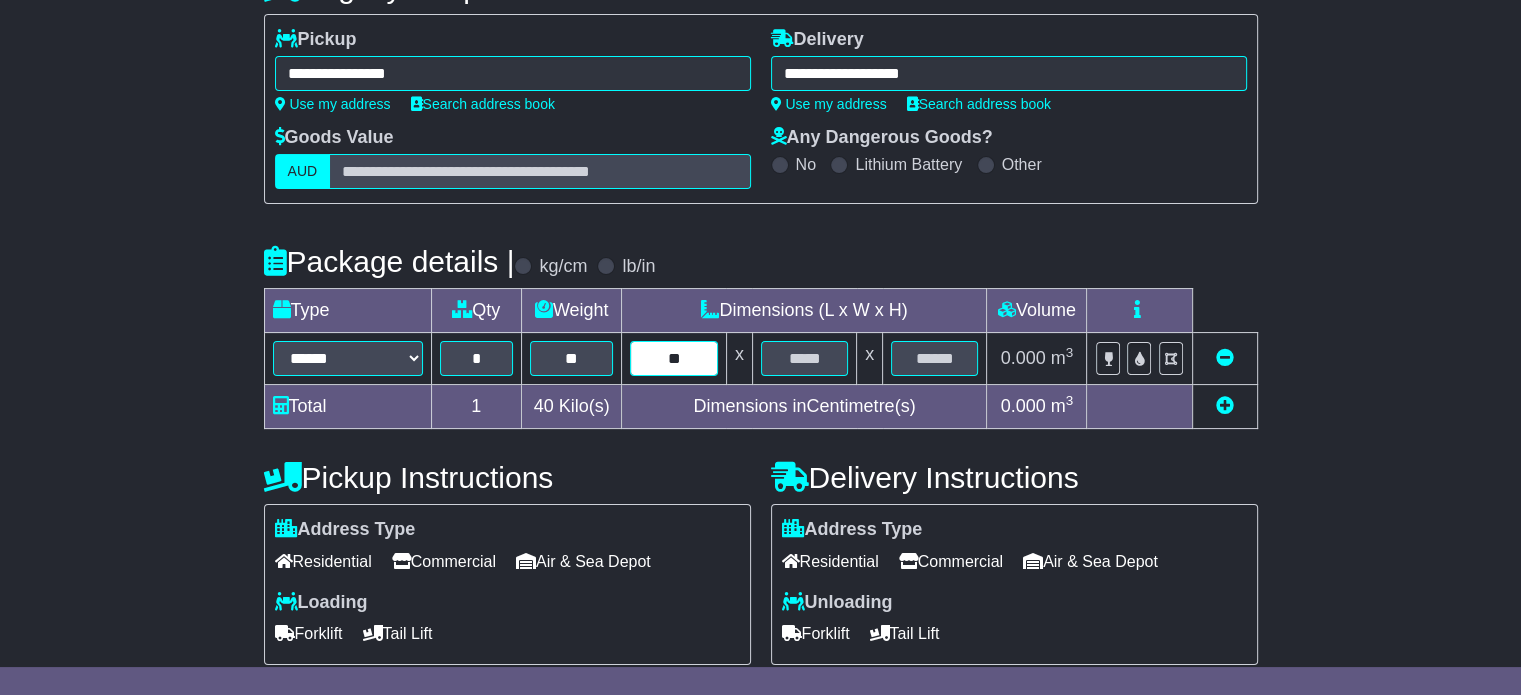 type on "**" 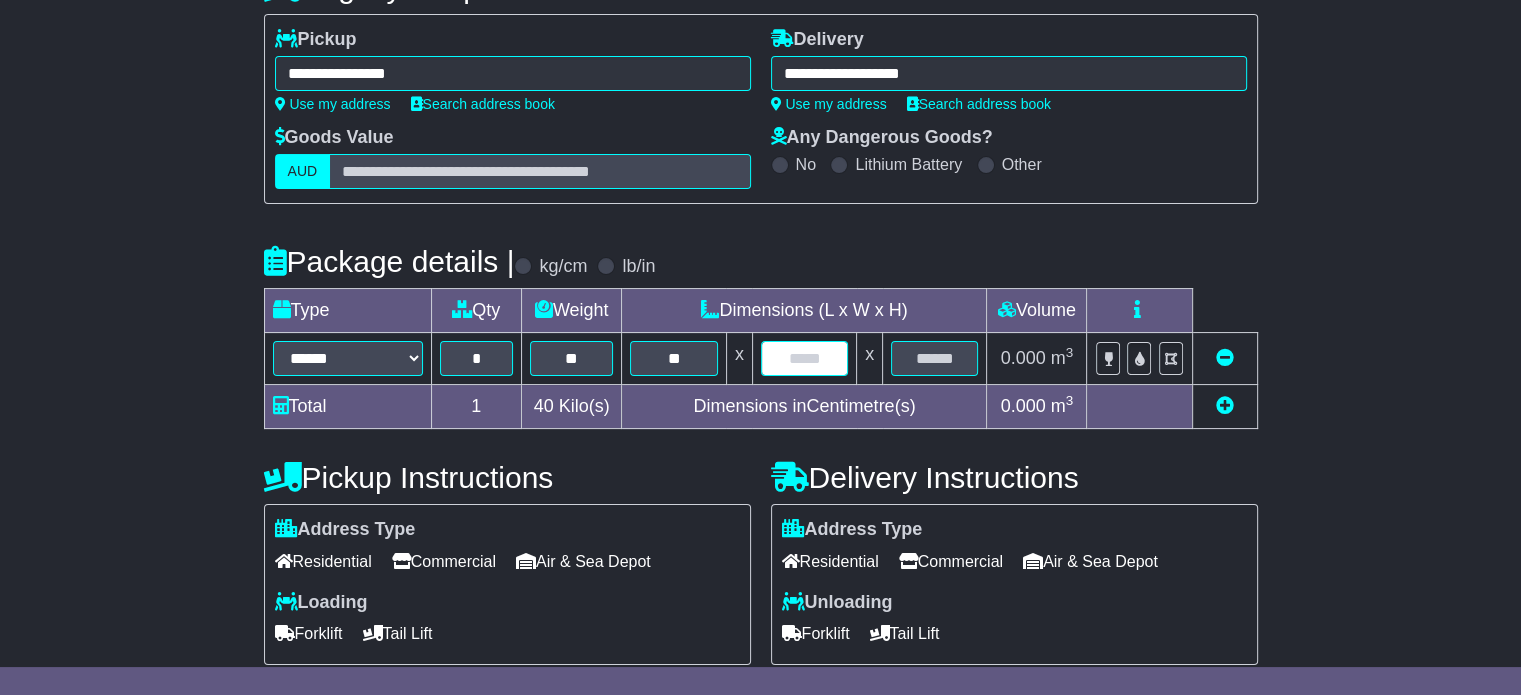 click at bounding box center (804, 358) 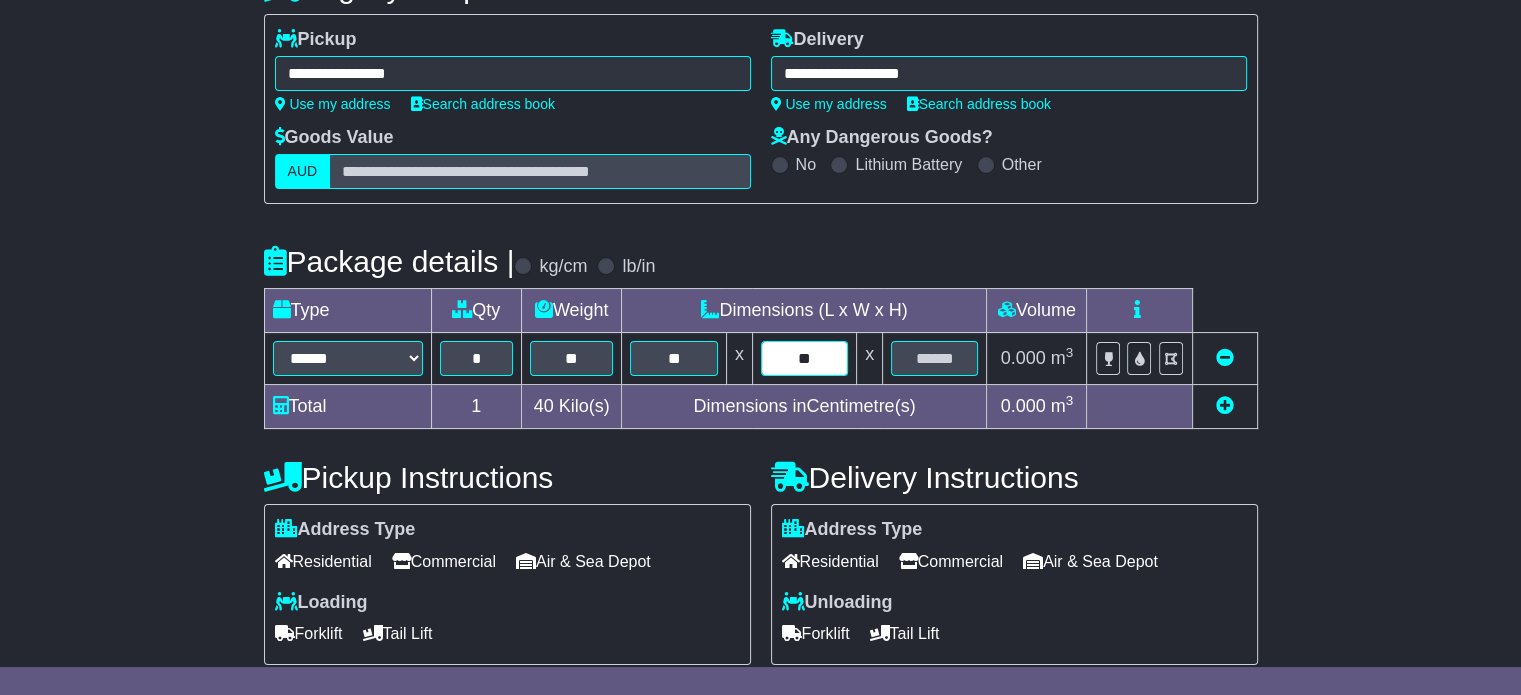 type on "**" 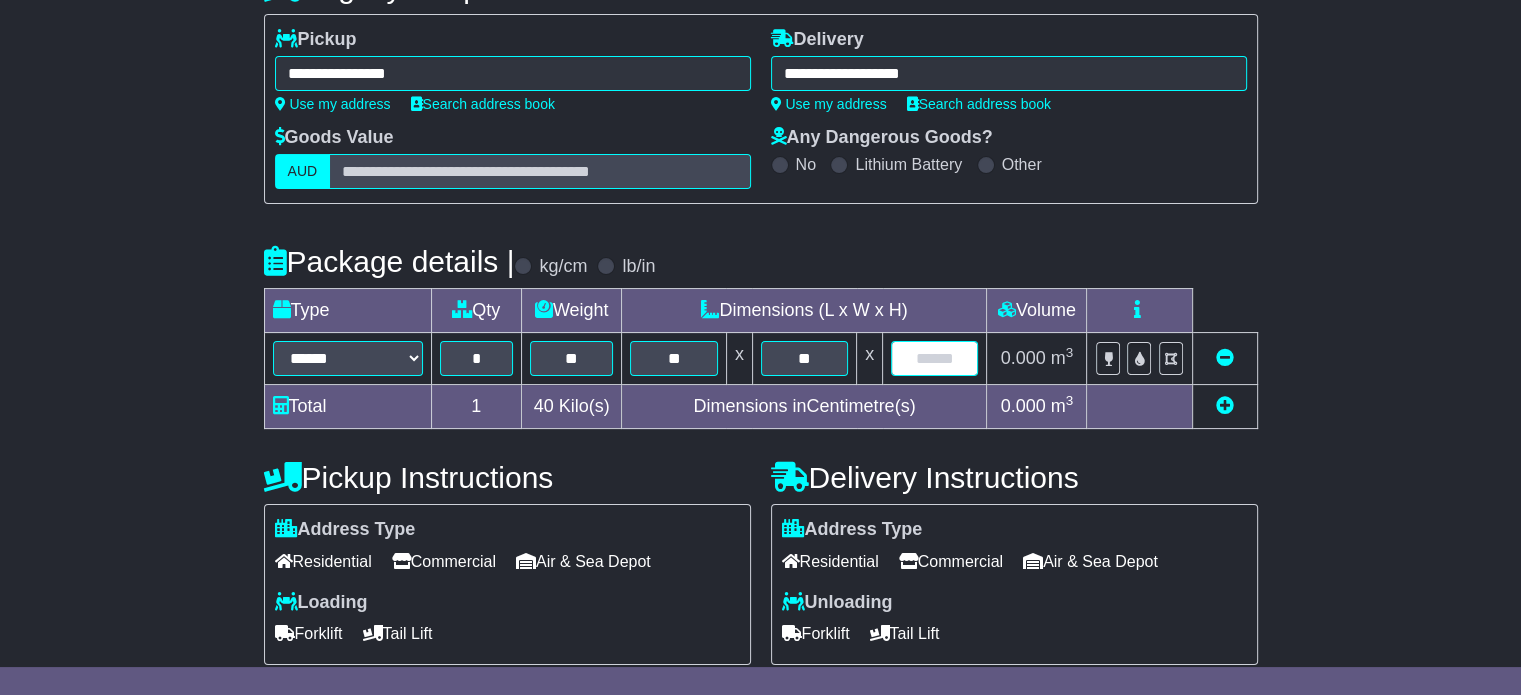 click at bounding box center [934, 358] 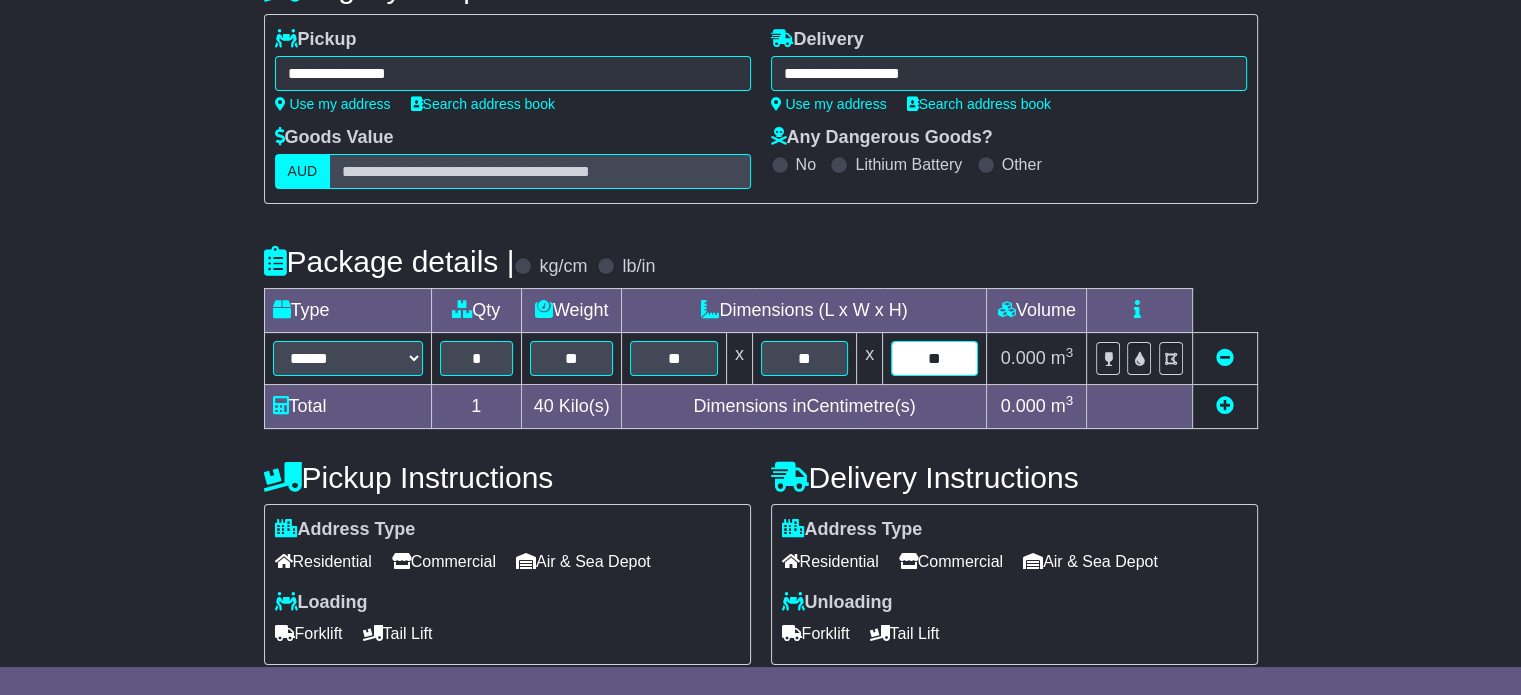 type on "**" 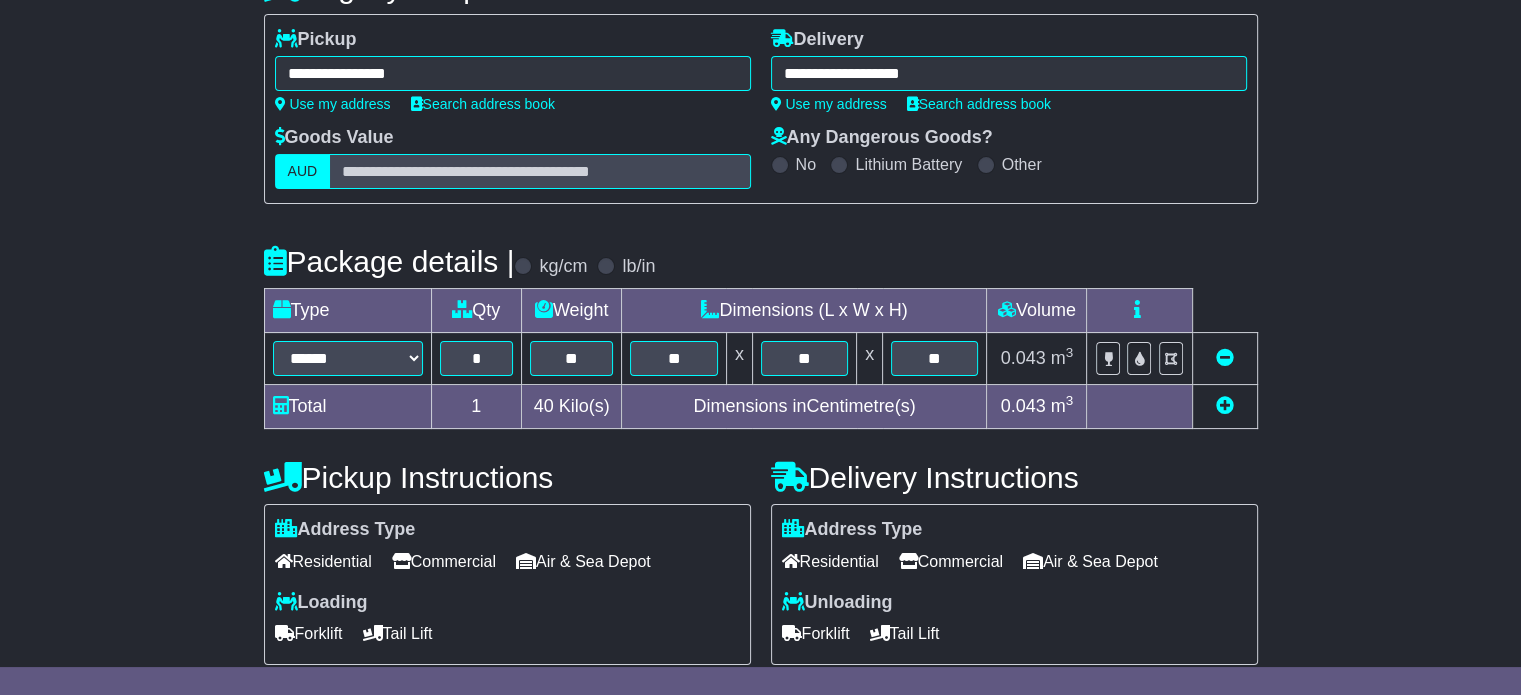 click on "Address Type
Residential
Commercial
Air & Sea Depot
Loading
Forklift
Tail Lift" at bounding box center [507, 584] 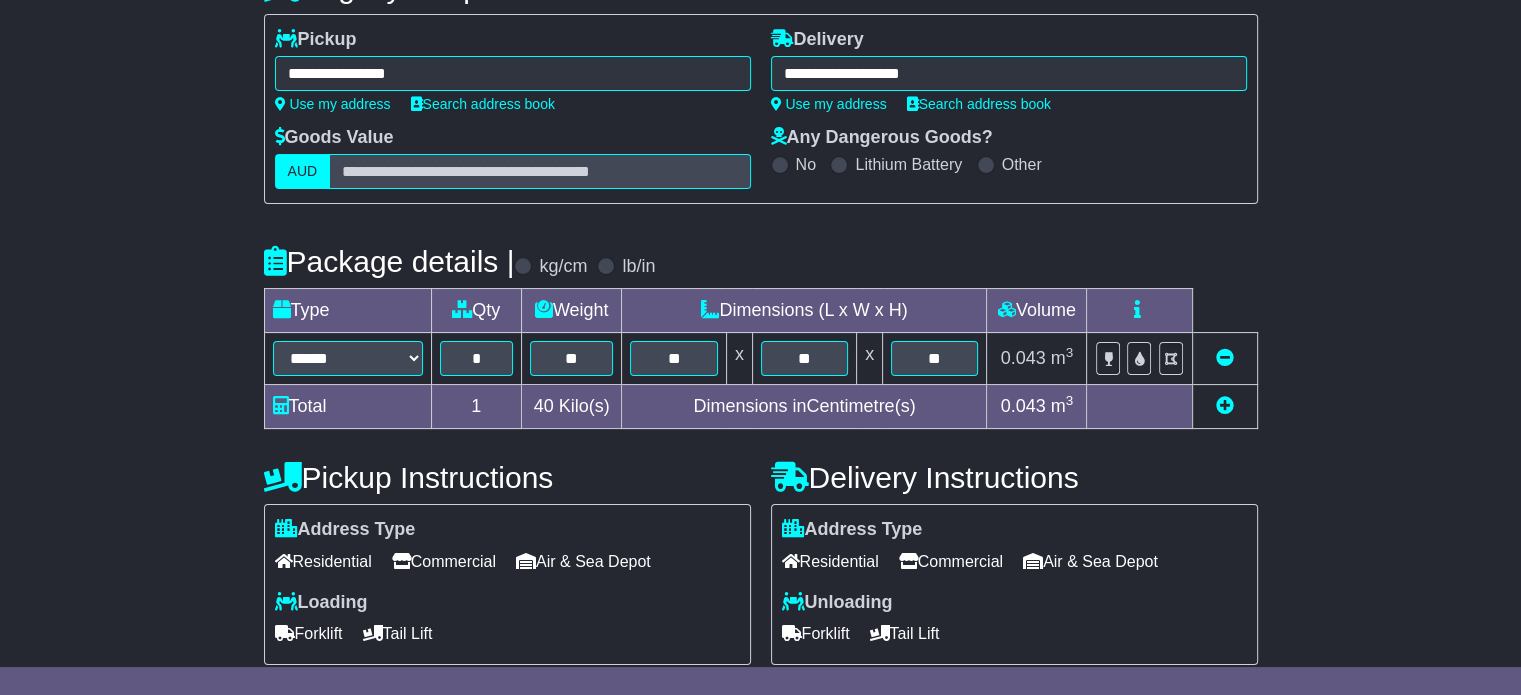 click on "Residential" at bounding box center [323, 561] 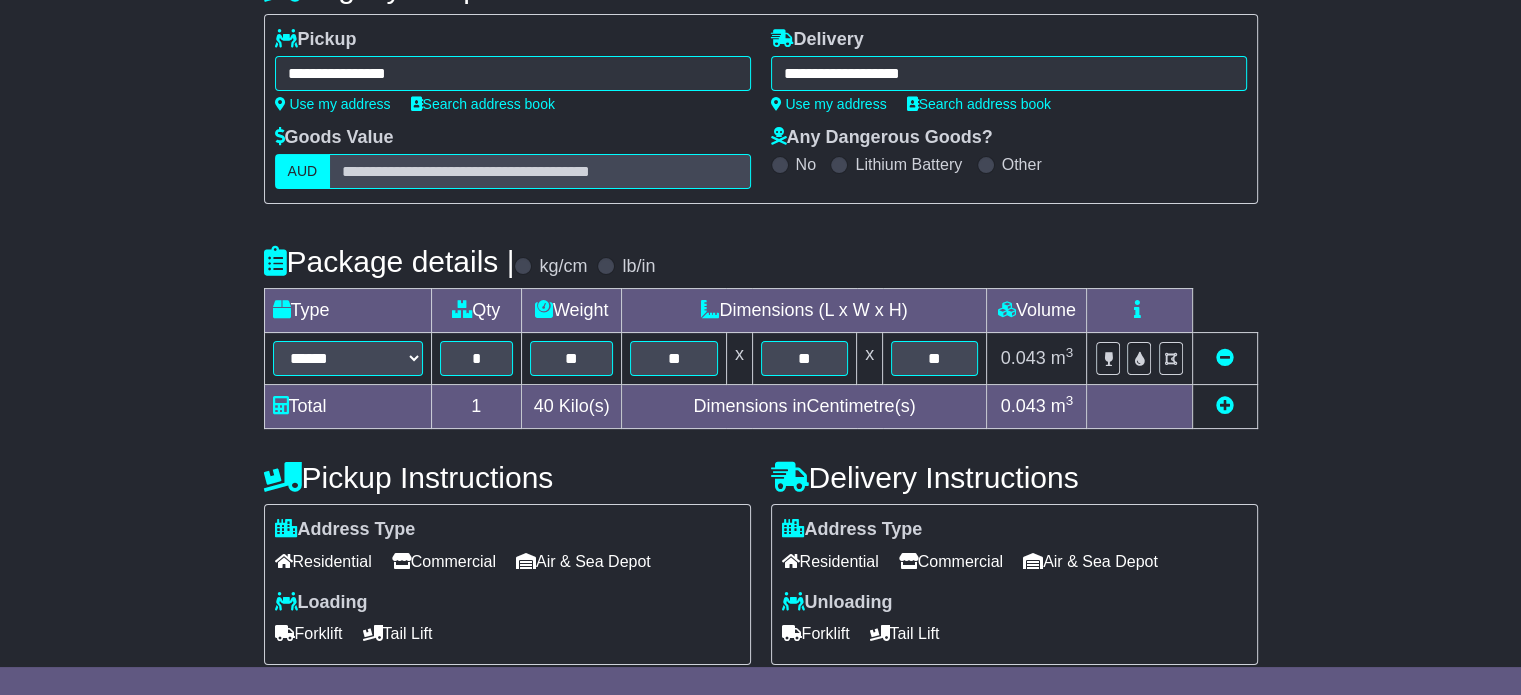 click on "Residential" at bounding box center (830, 561) 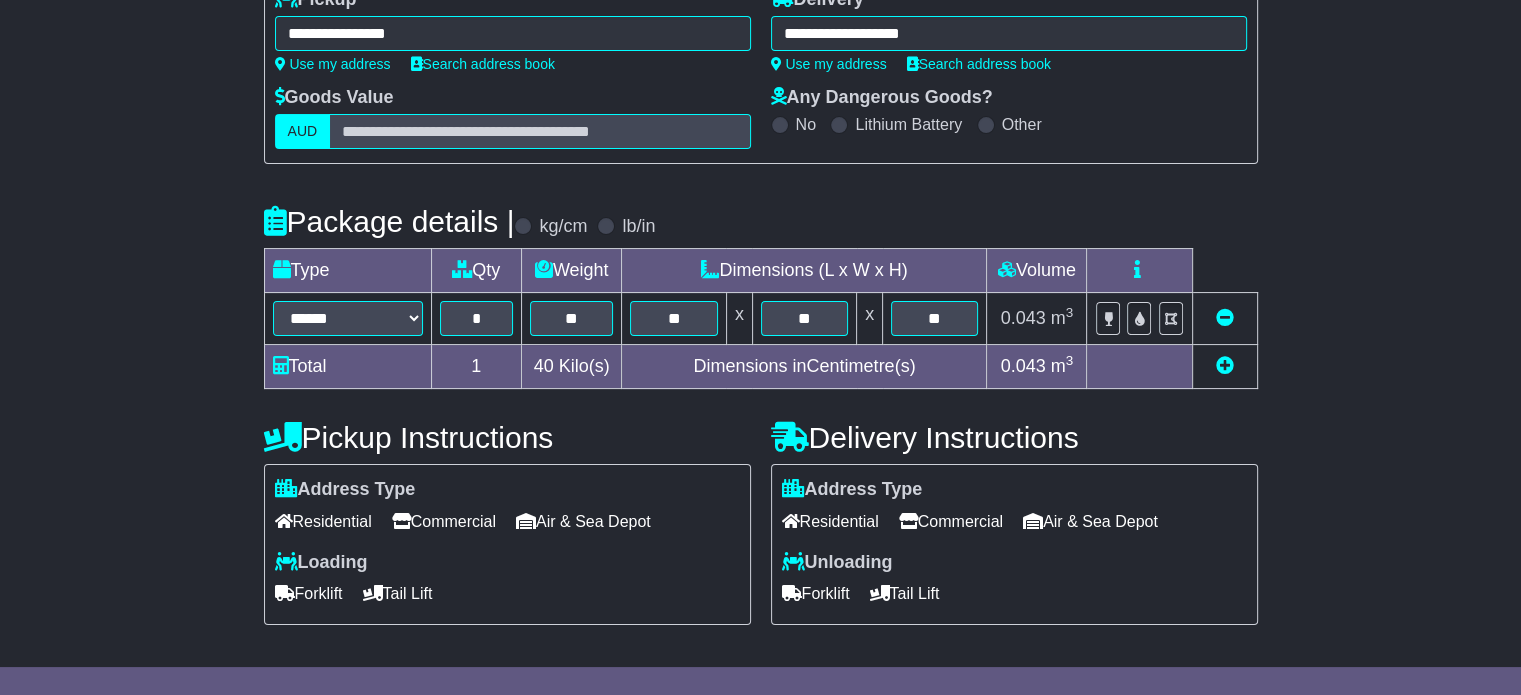 scroll, scrollTop: 436, scrollLeft: 0, axis: vertical 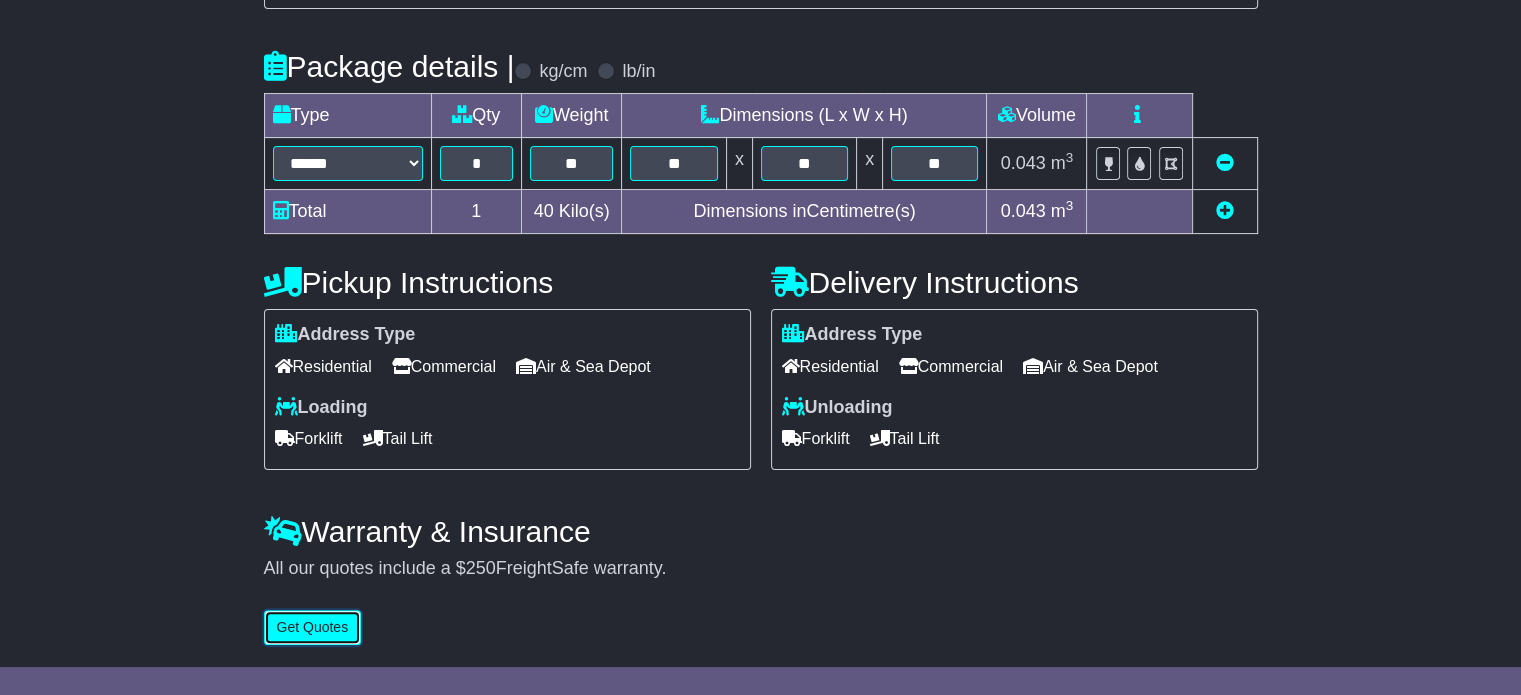 click on "Get Quotes" at bounding box center (313, 627) 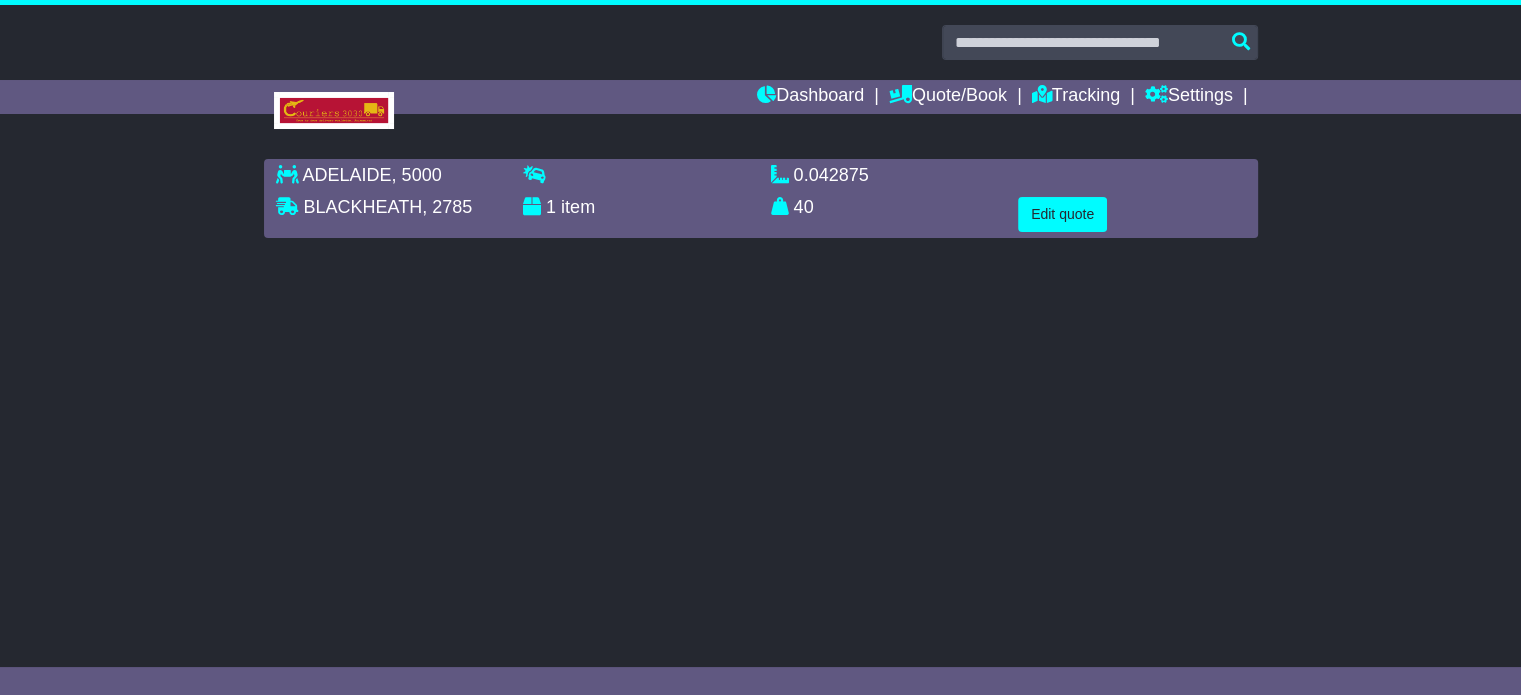 scroll, scrollTop: 0, scrollLeft: 0, axis: both 